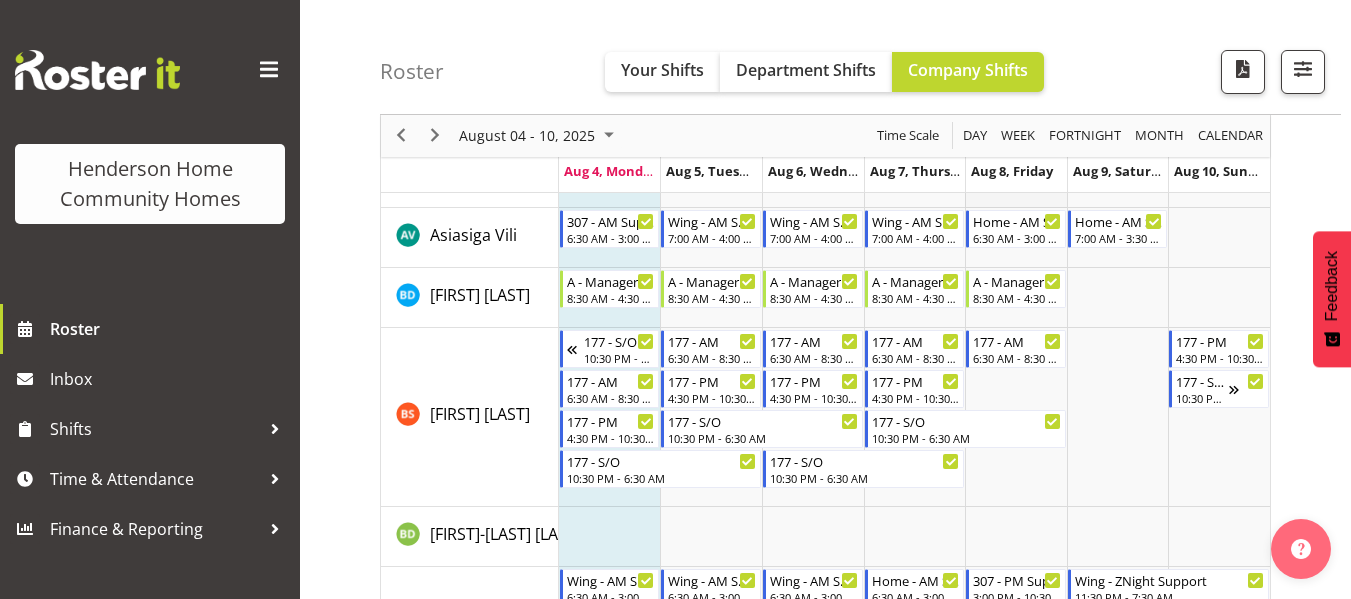 scroll, scrollTop: 0, scrollLeft: 0, axis: both 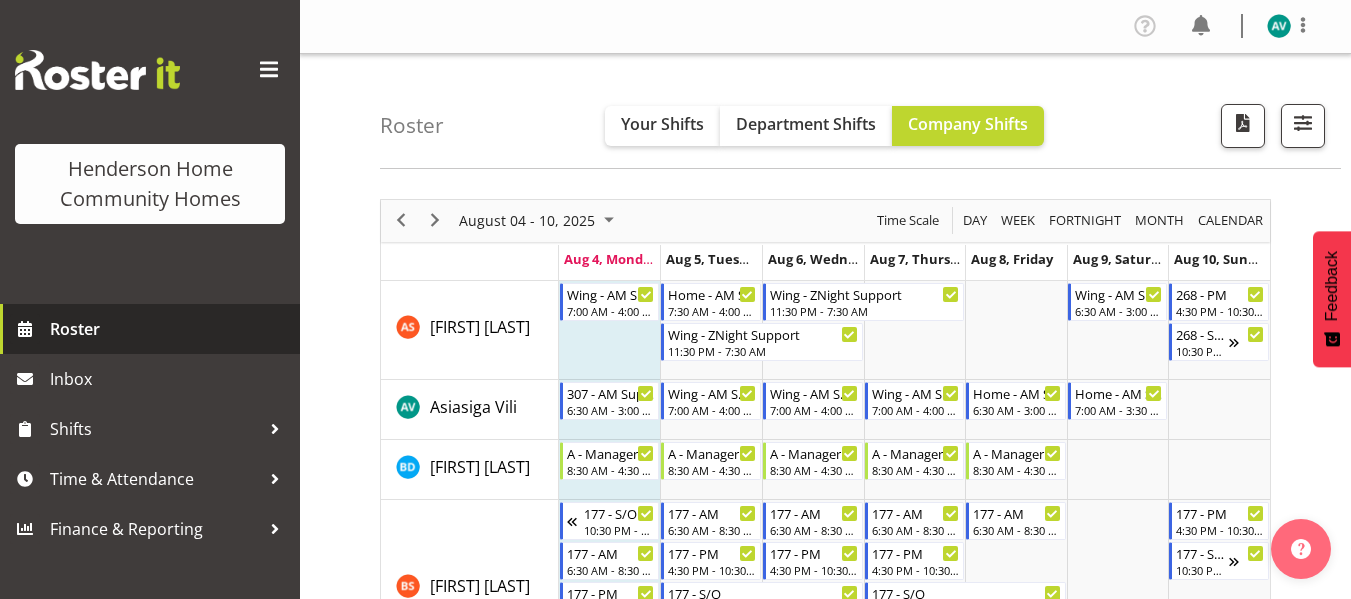 click on "Roster" at bounding box center (170, 329) 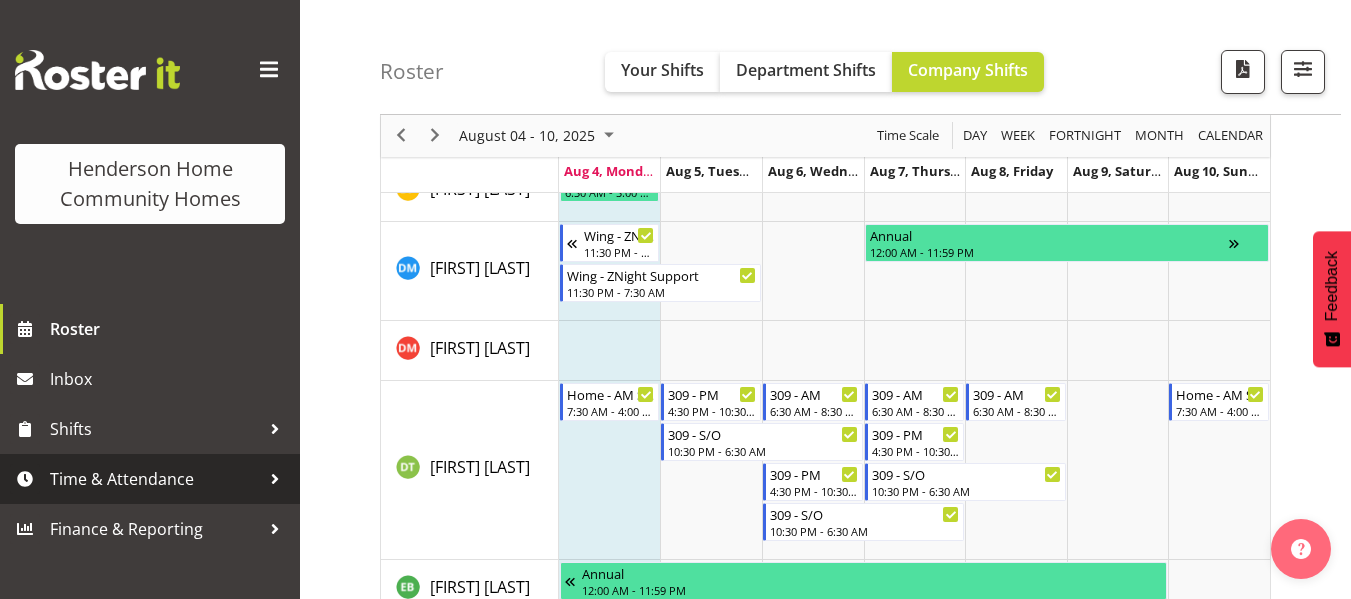 scroll, scrollTop: 777, scrollLeft: 0, axis: vertical 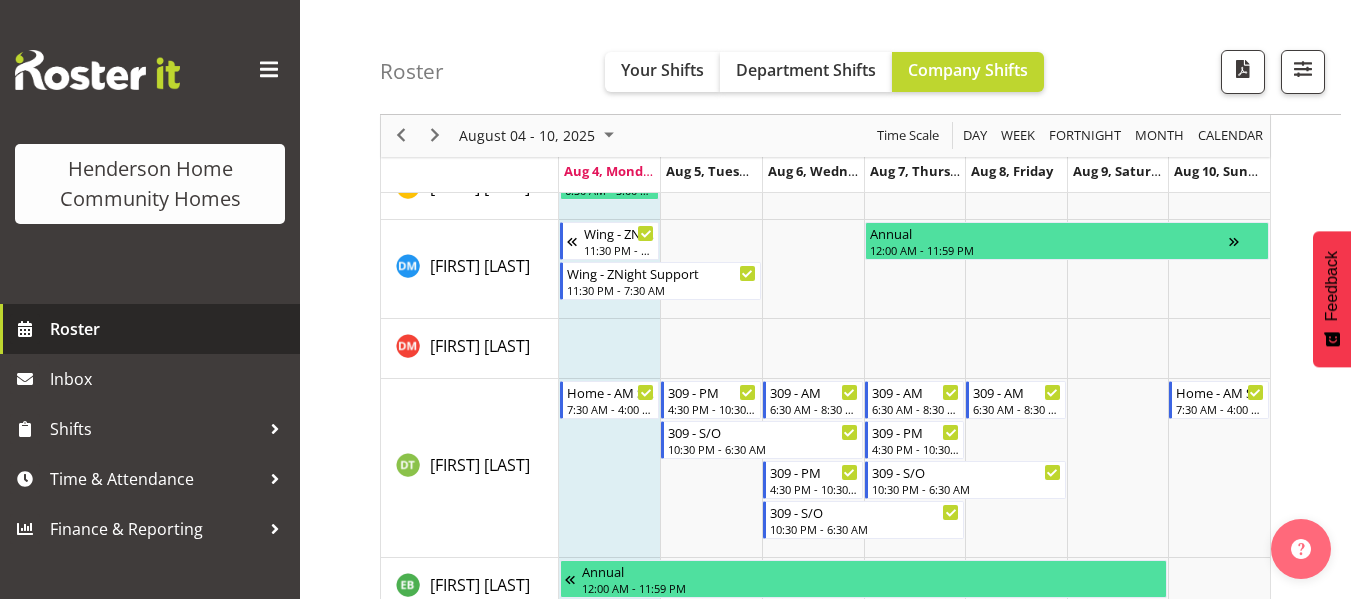 click on "Roster" at bounding box center [150, 329] 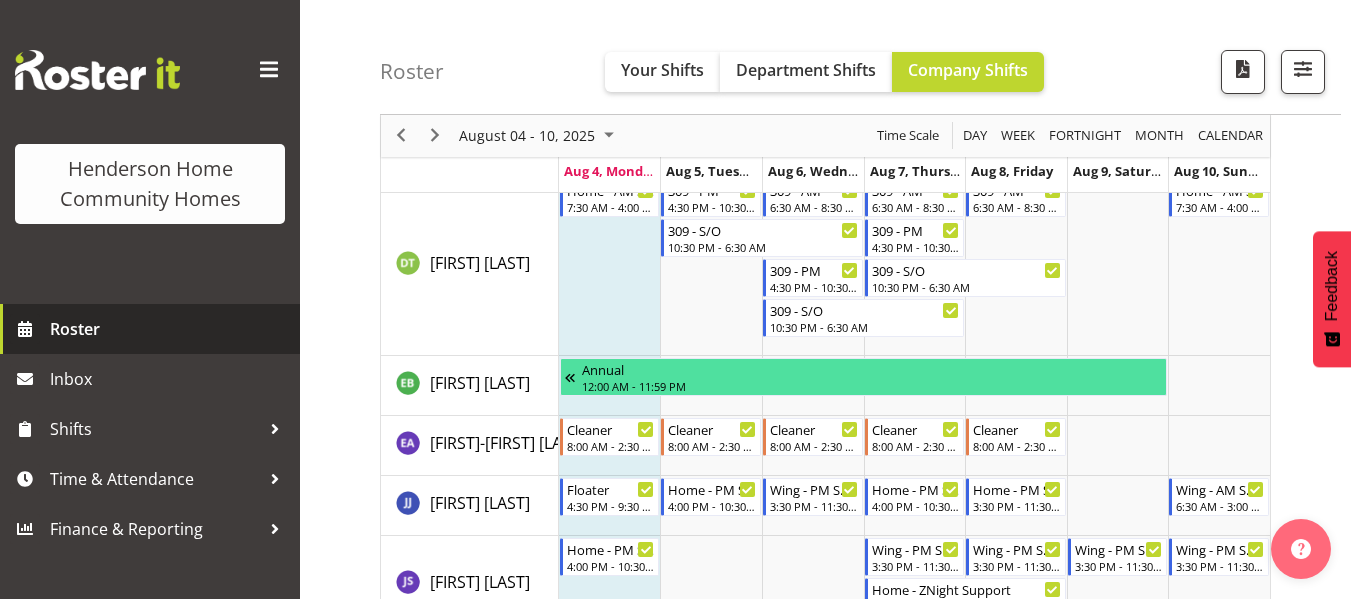scroll, scrollTop: 1125, scrollLeft: 0, axis: vertical 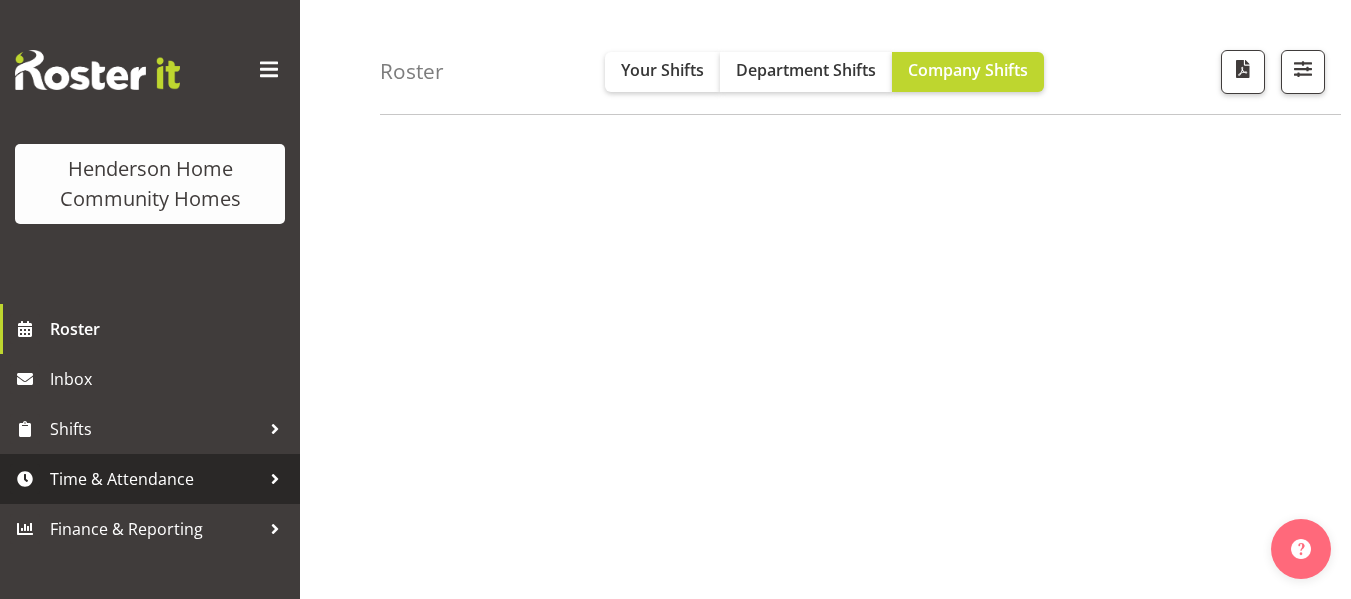 click on "Time & Attendance" at bounding box center [155, 479] 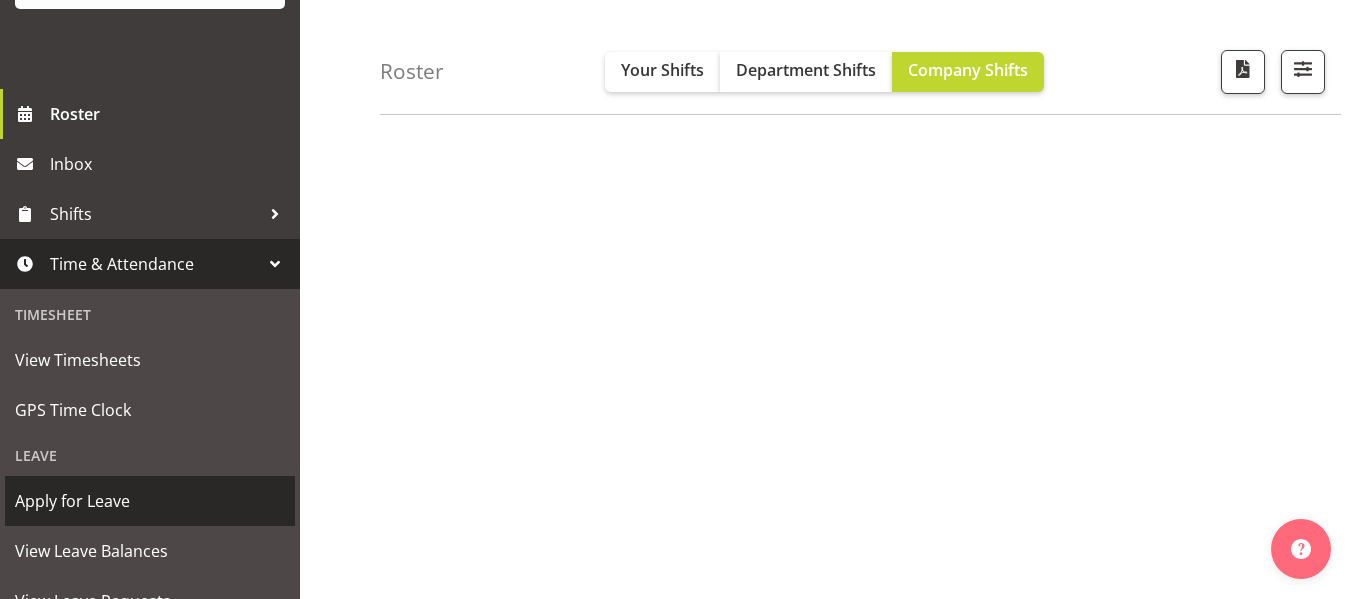 scroll, scrollTop: 368, scrollLeft: 0, axis: vertical 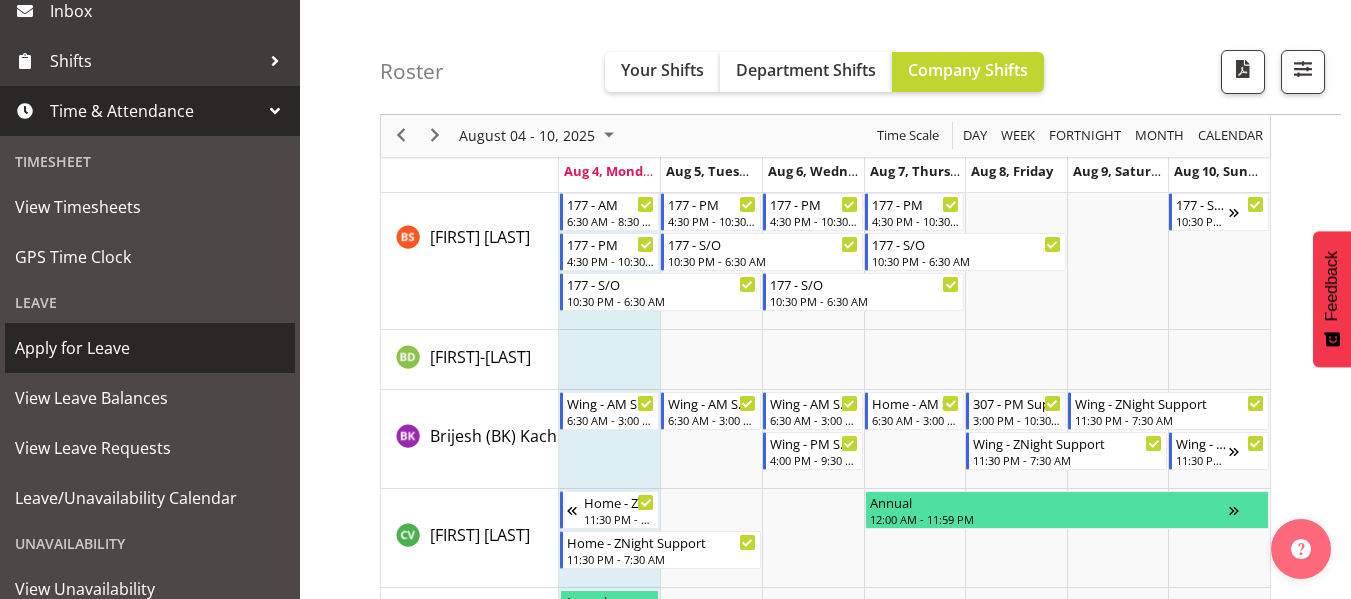 click on "Apply for Leave" at bounding box center [150, 348] 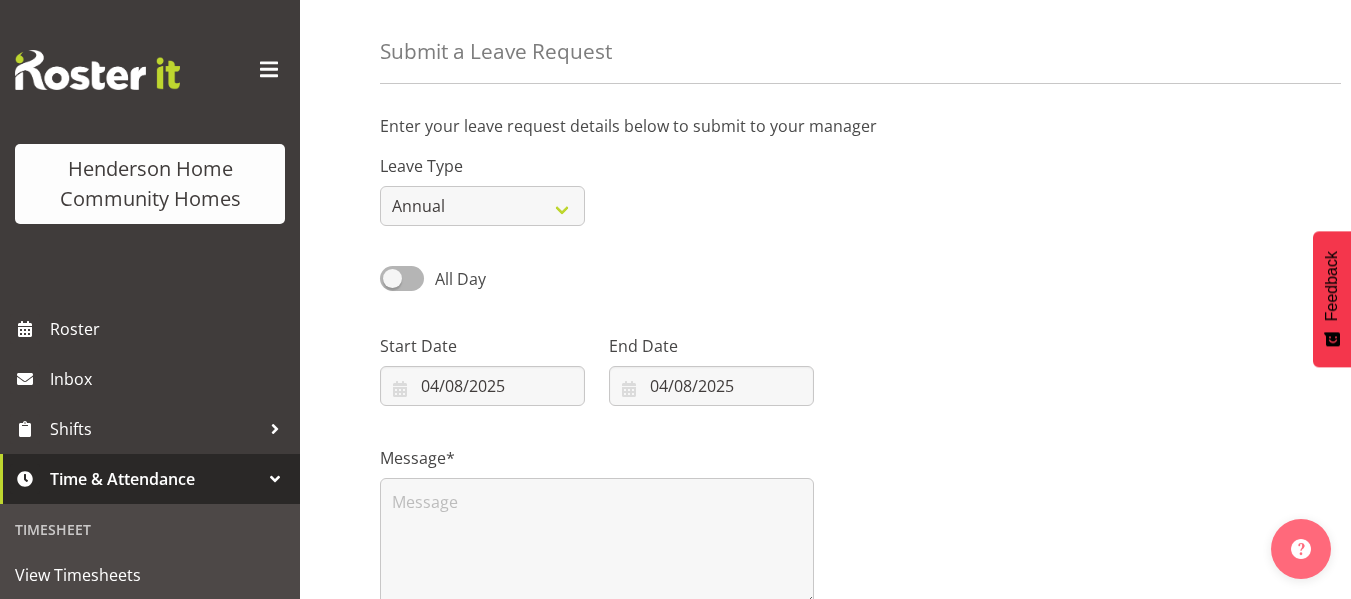 scroll, scrollTop: 55, scrollLeft: 0, axis: vertical 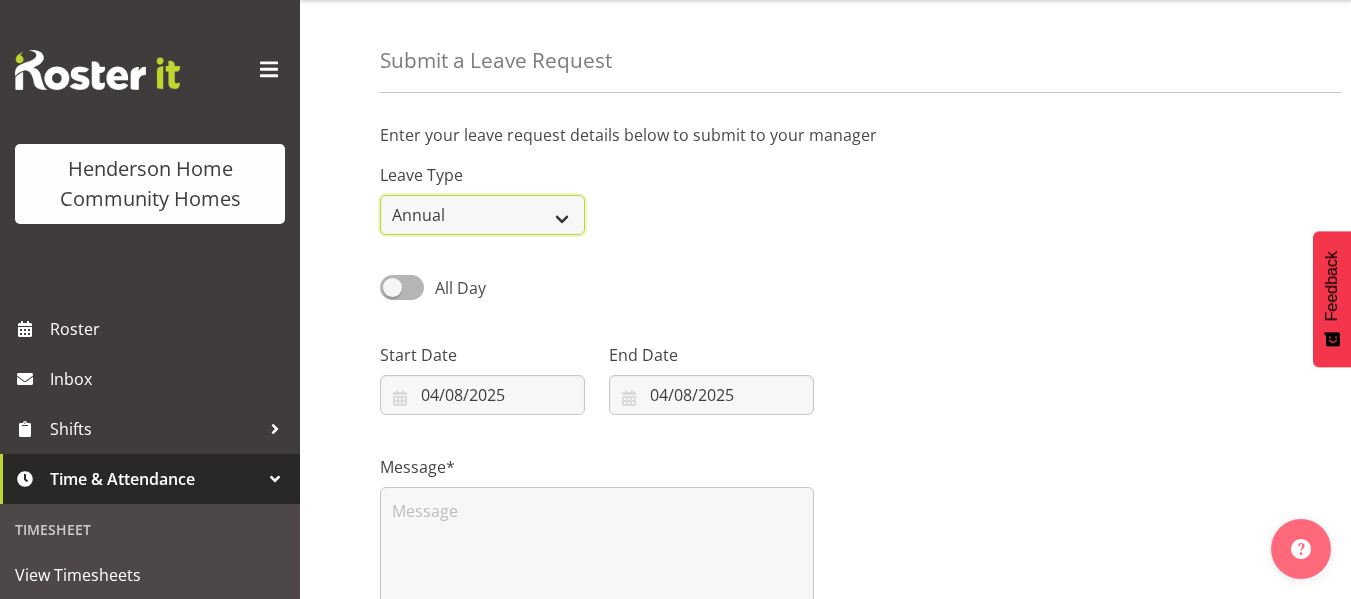 click on "Annual Sick Leave Without Pay Bereavement Domestic Violence Parental Jury Service Day In Lieu   Other" at bounding box center [482, 215] 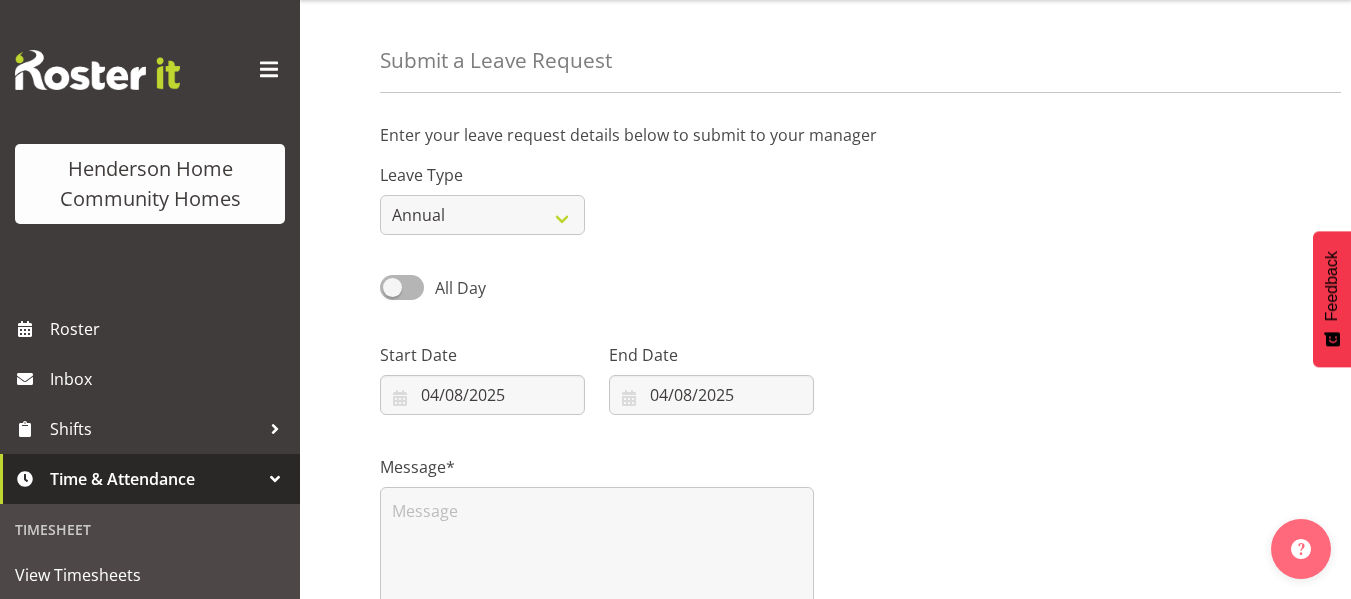 click on "Leave Type Annual Sick Leave Without Pay Bereavement Domestic Violence Parental Jury Service Day In Lieu   Other" at bounding box center (825, 191) 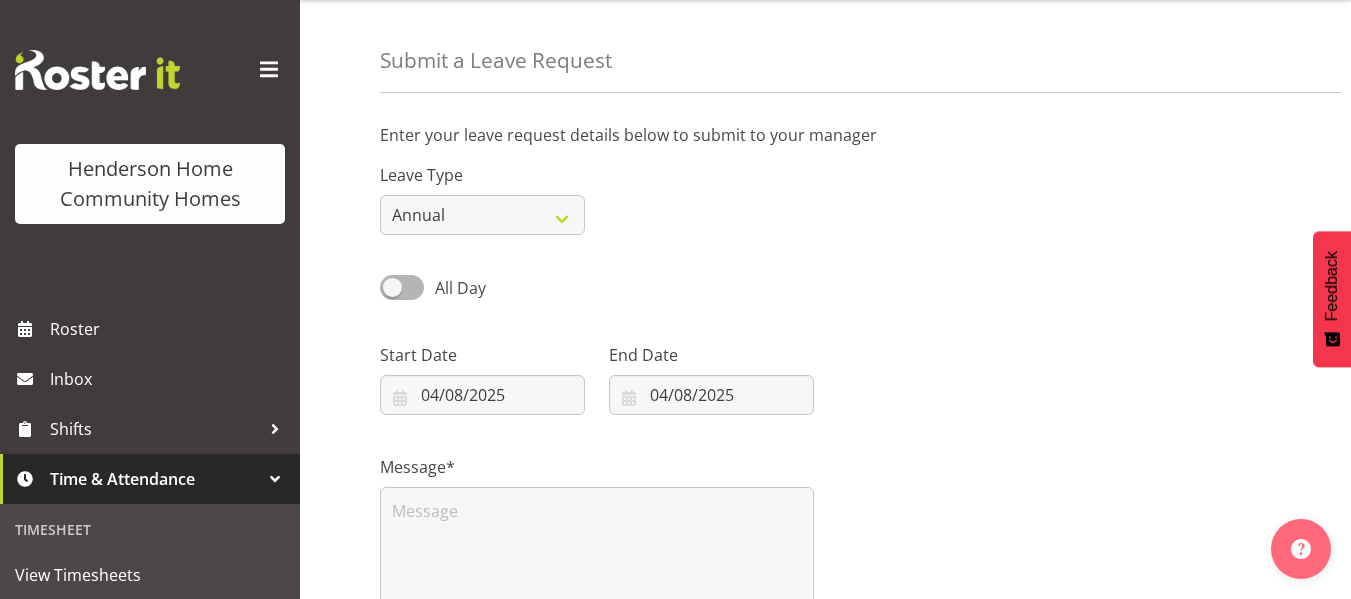 scroll, scrollTop: 379, scrollLeft: 0, axis: vertical 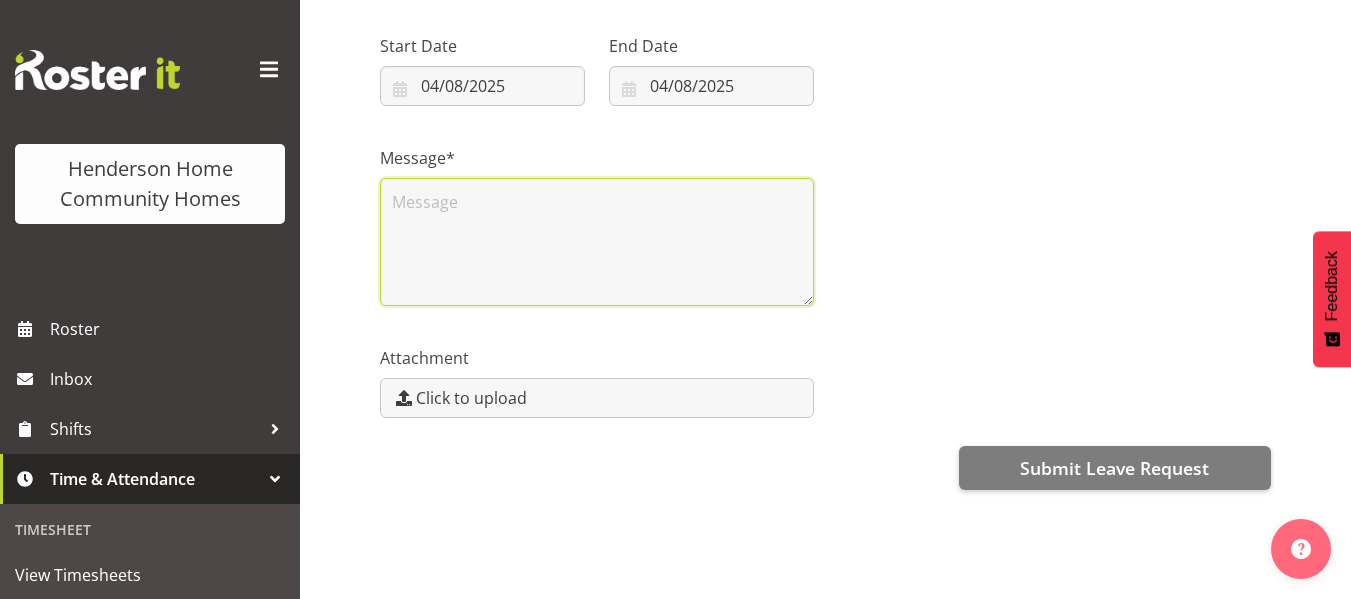 click at bounding box center [597, 242] 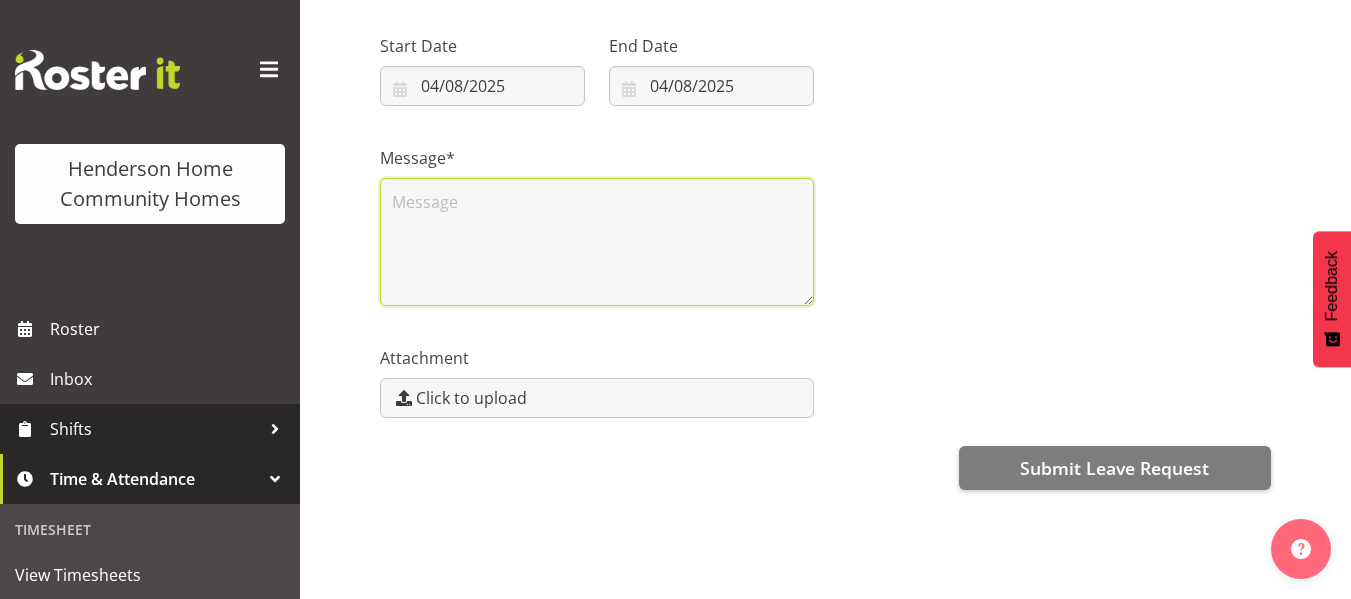 scroll, scrollTop: 262, scrollLeft: 0, axis: vertical 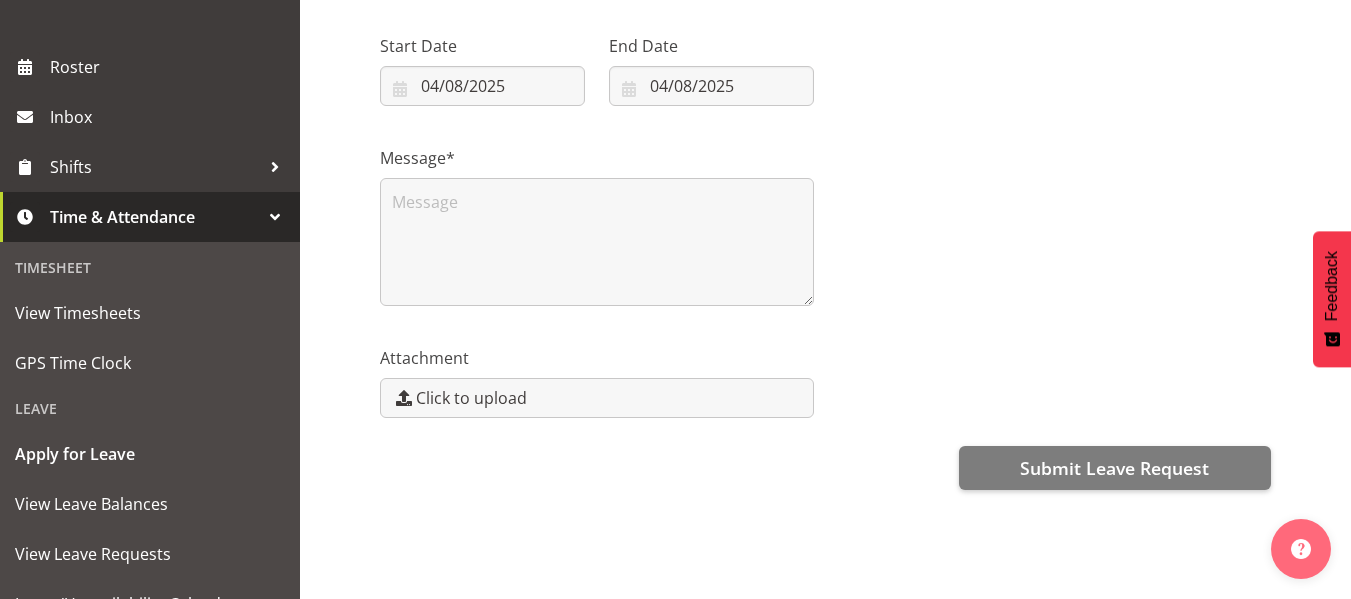 click on "Time & Attendance" at bounding box center (155, 217) 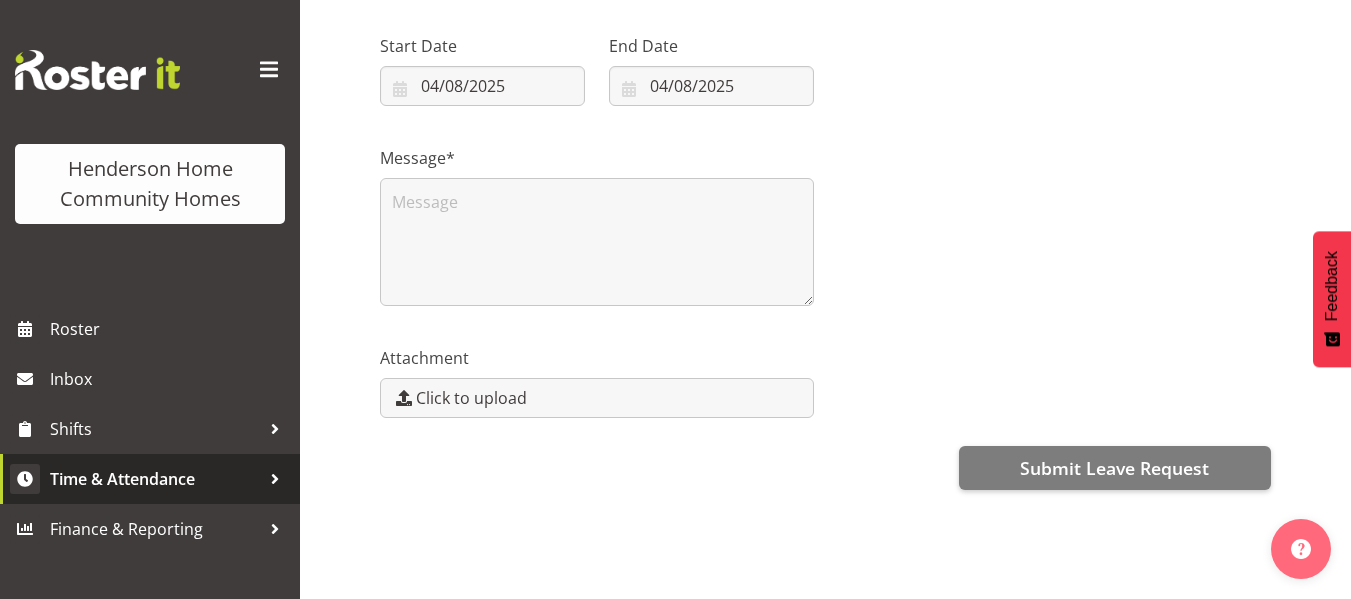 scroll, scrollTop: 0, scrollLeft: 0, axis: both 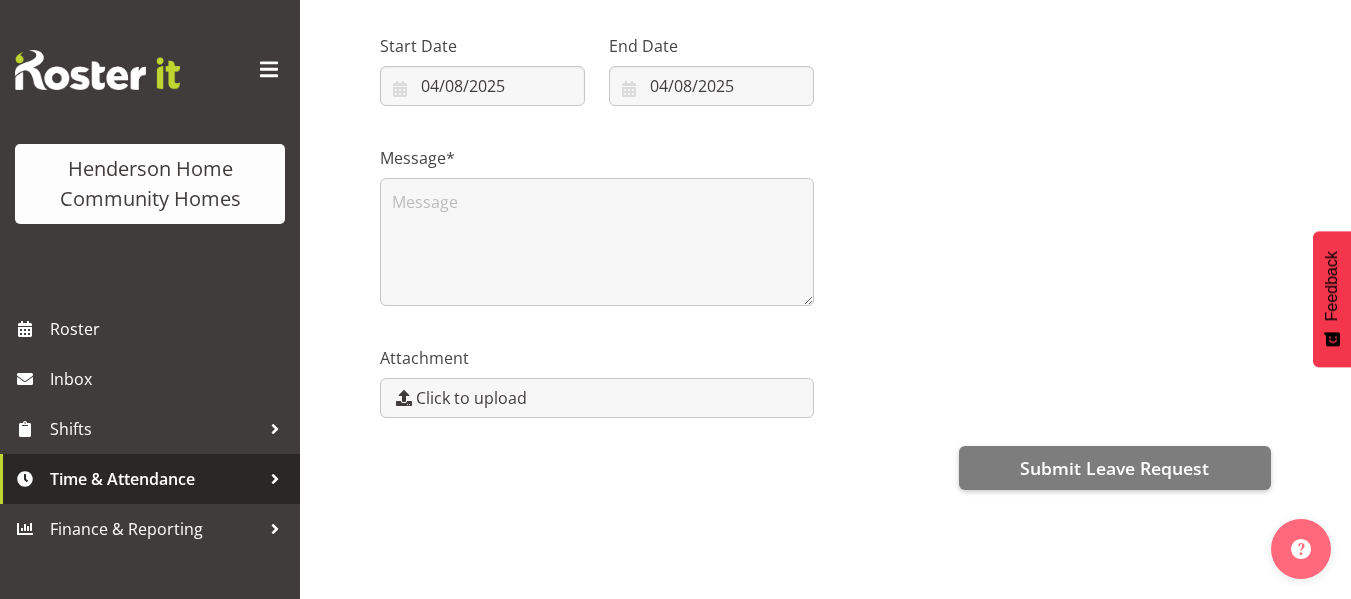 click on "Time & Attendance" at bounding box center (155, 479) 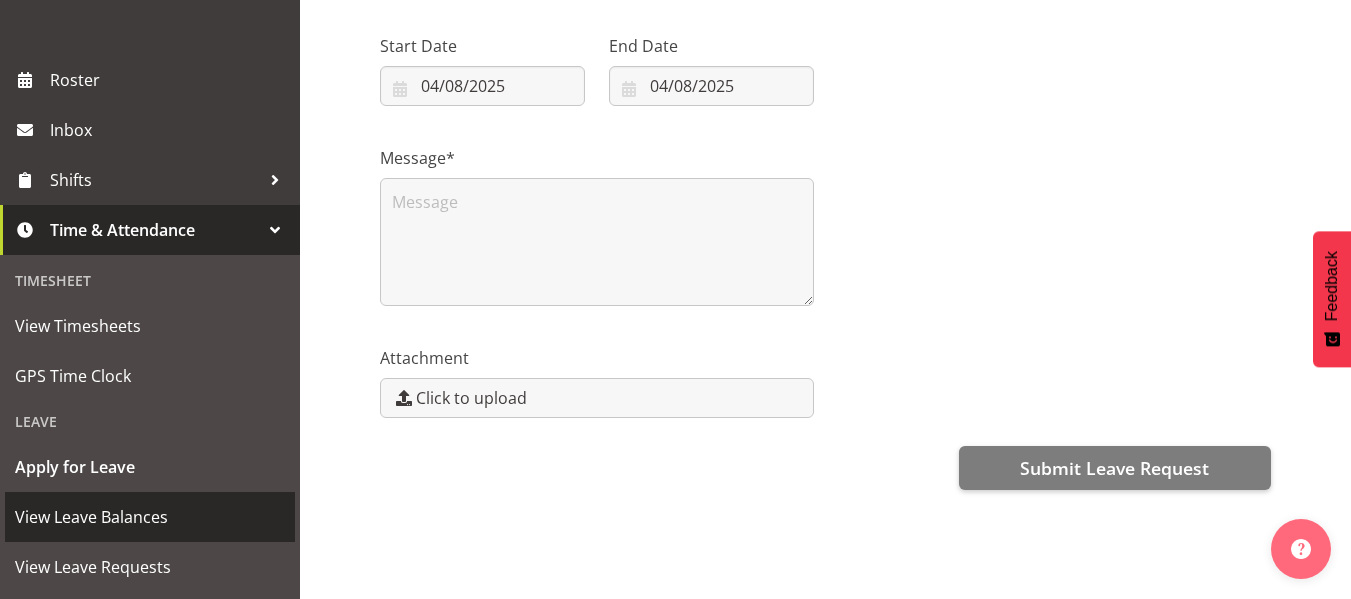 scroll, scrollTop: 254, scrollLeft: 0, axis: vertical 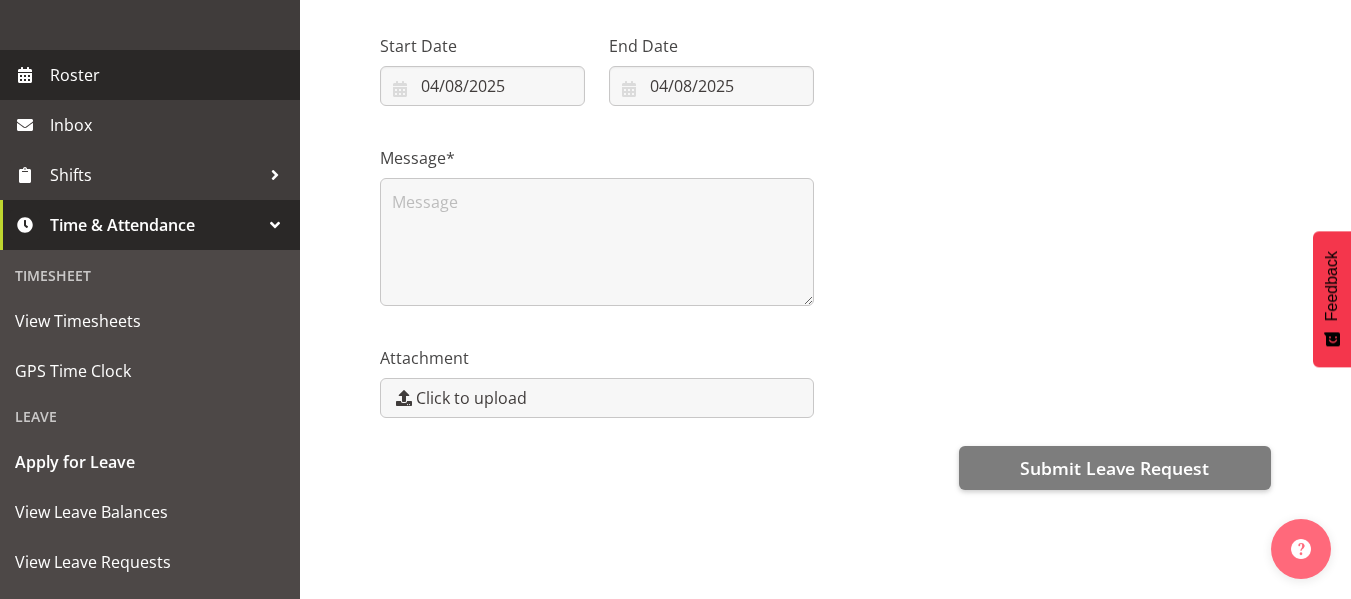 click on "Roster" at bounding box center (170, 75) 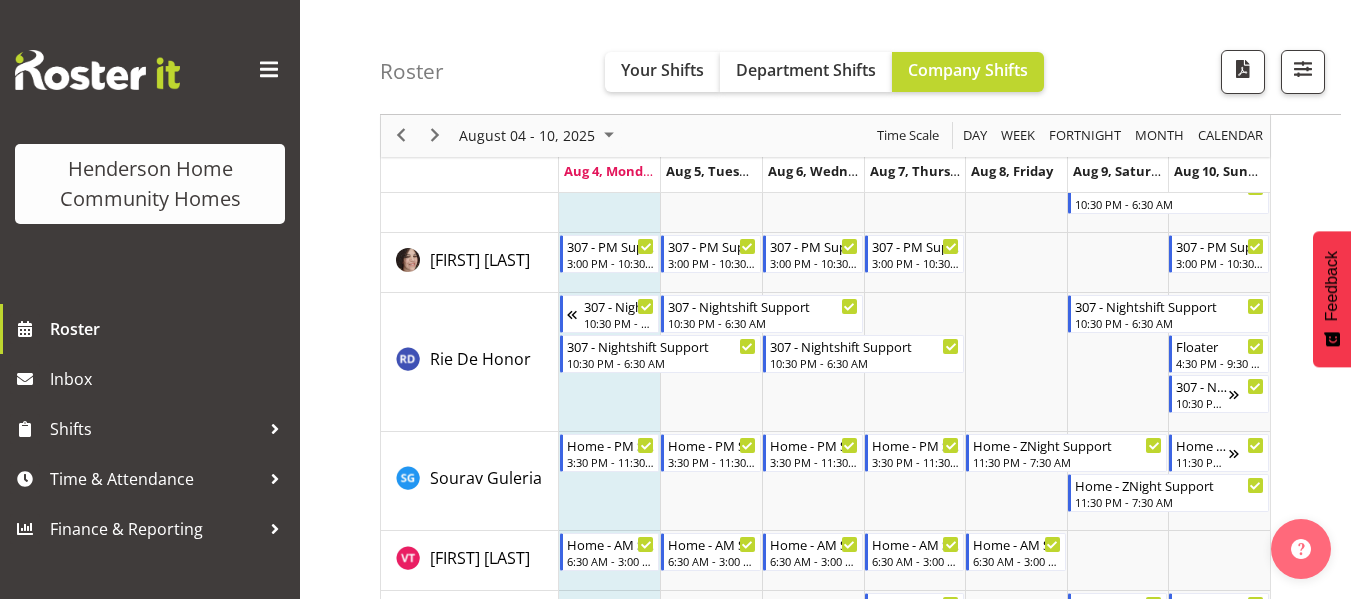 scroll, scrollTop: 3061, scrollLeft: 0, axis: vertical 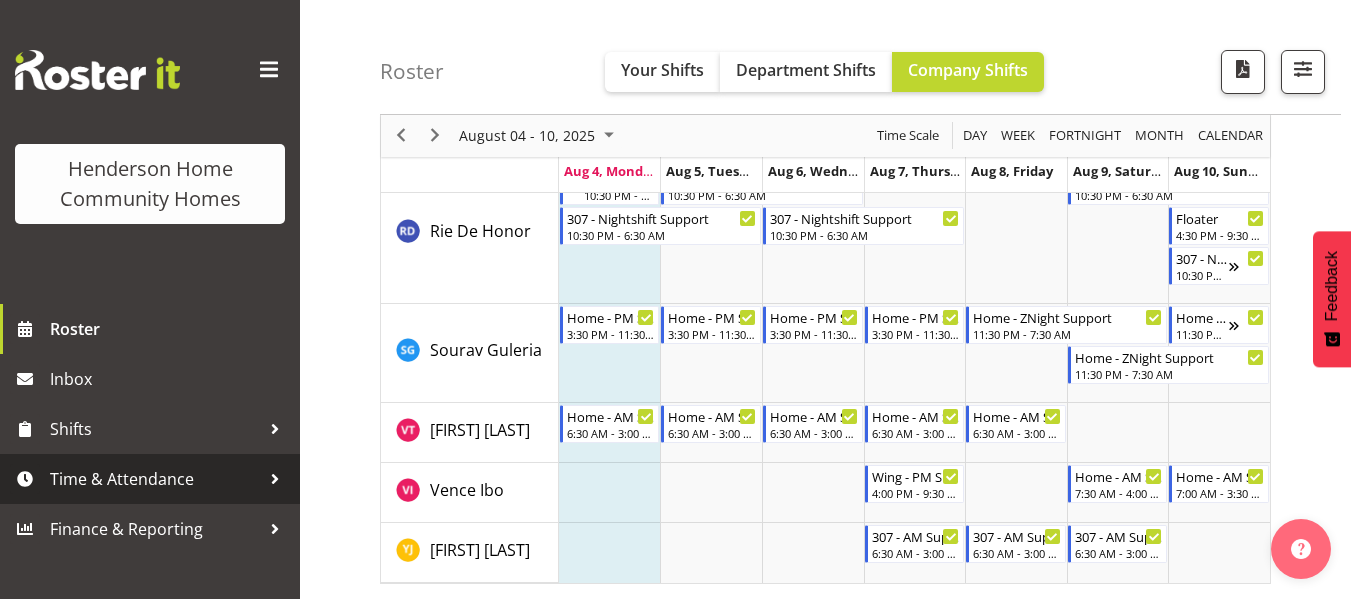 click on "Time & Attendance" at bounding box center [155, 479] 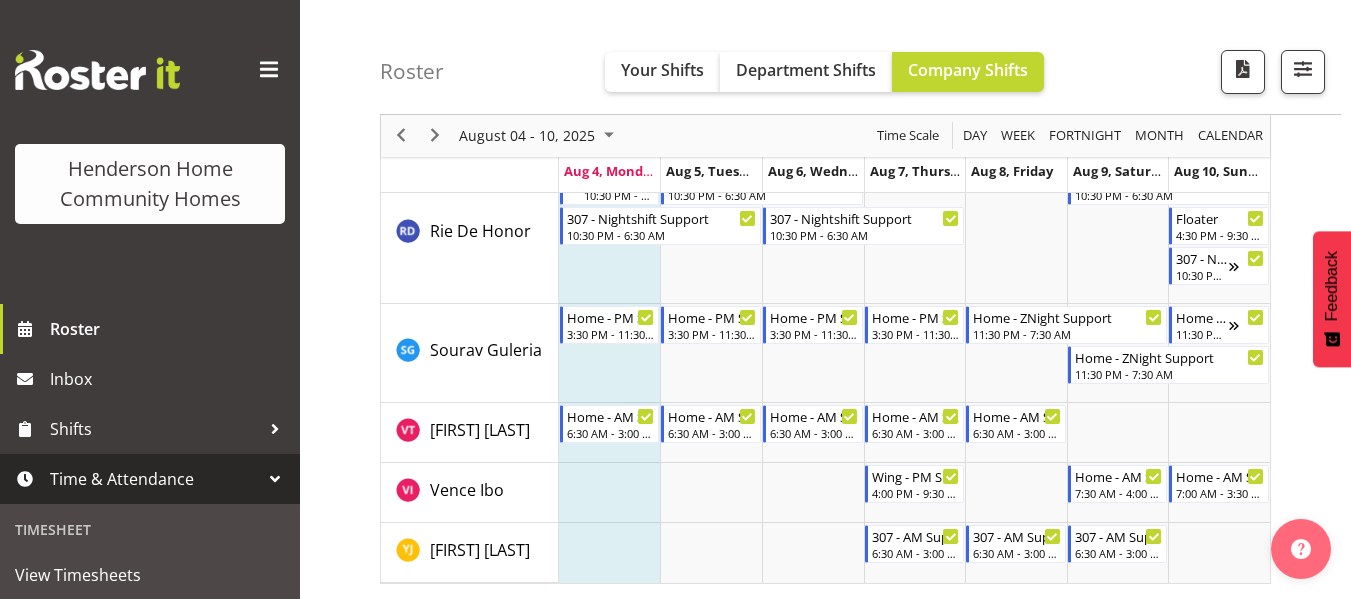 scroll, scrollTop: 178, scrollLeft: 0, axis: vertical 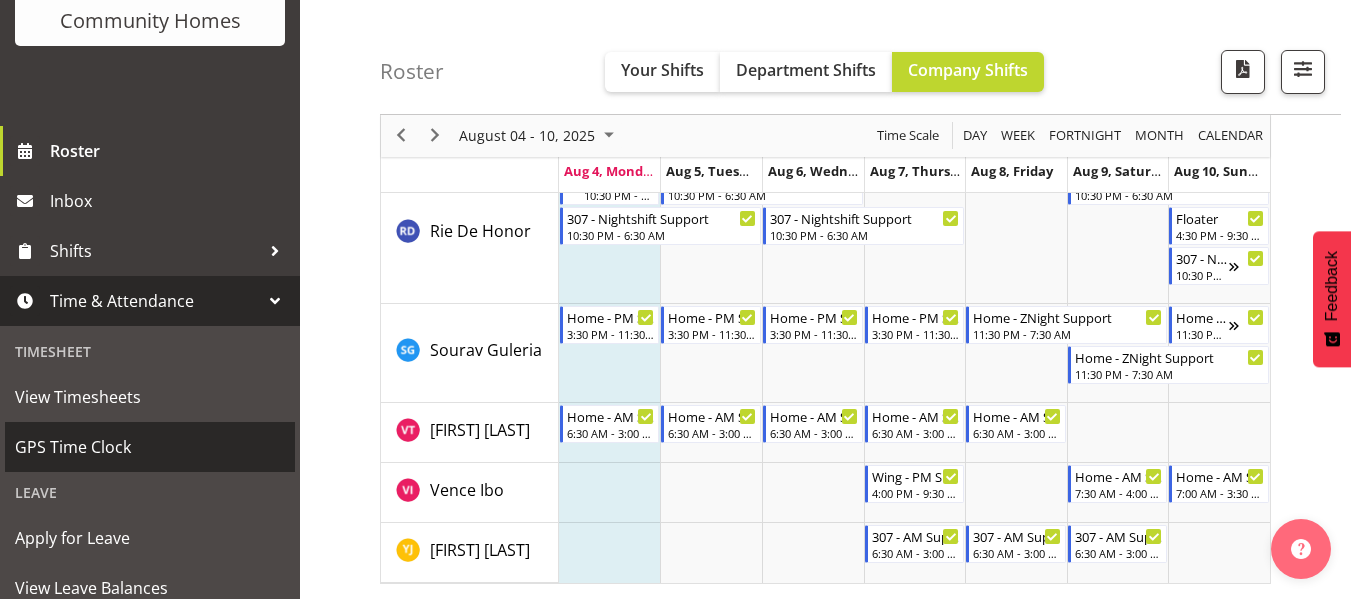 click on "GPS Time Clock" at bounding box center (150, 447) 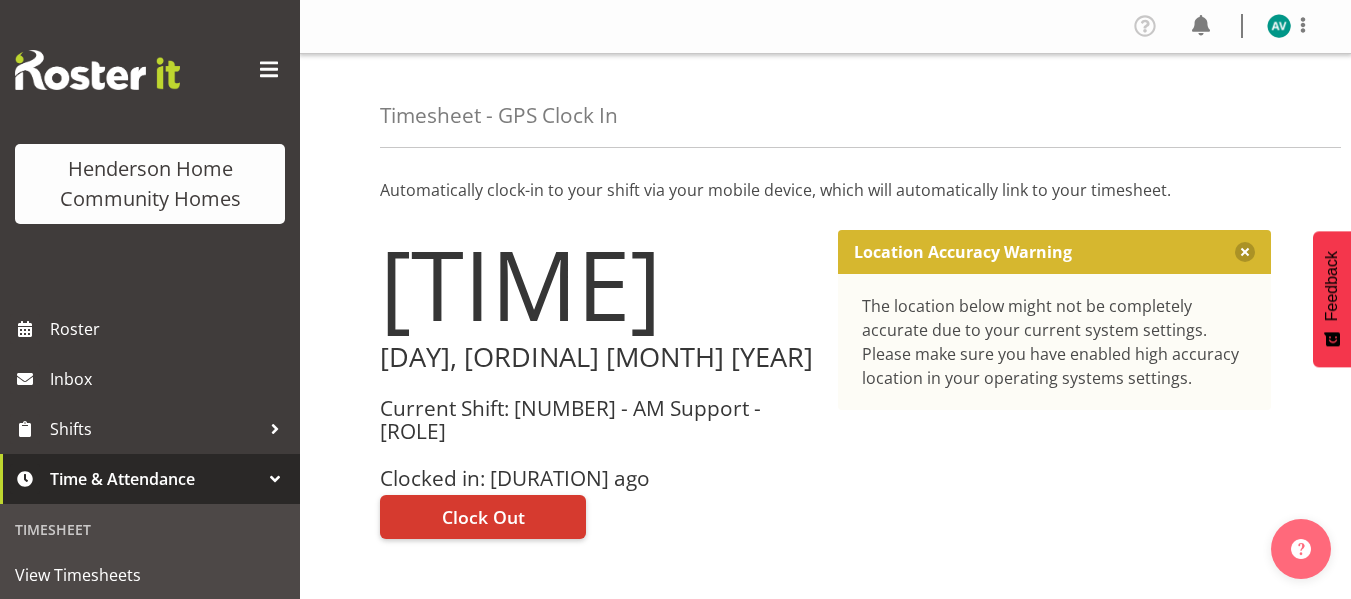 scroll, scrollTop: 0, scrollLeft: 0, axis: both 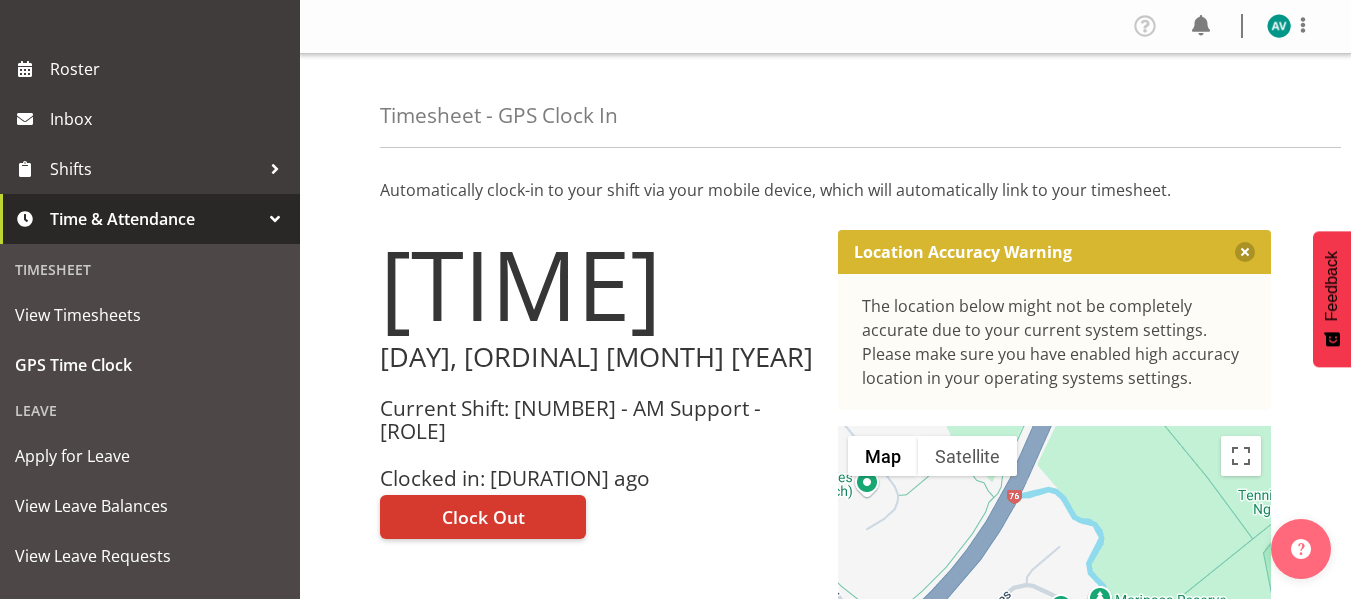 click on "Time & Attendance" at bounding box center [155, 219] 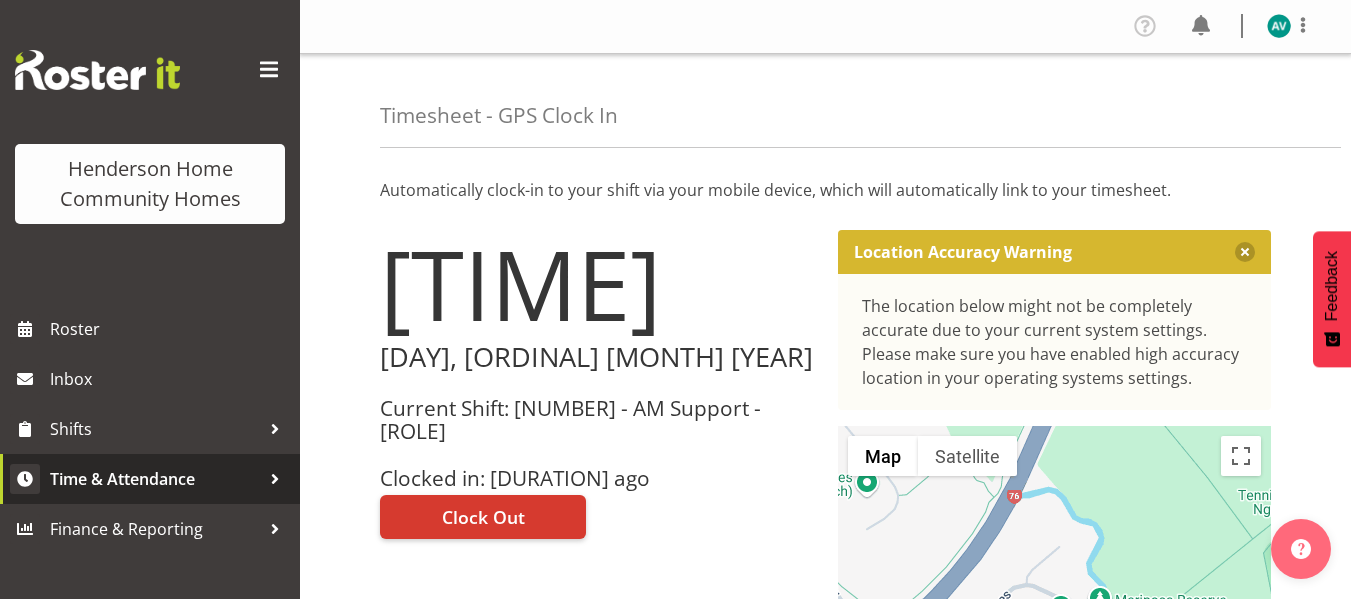 scroll, scrollTop: 0, scrollLeft: 0, axis: both 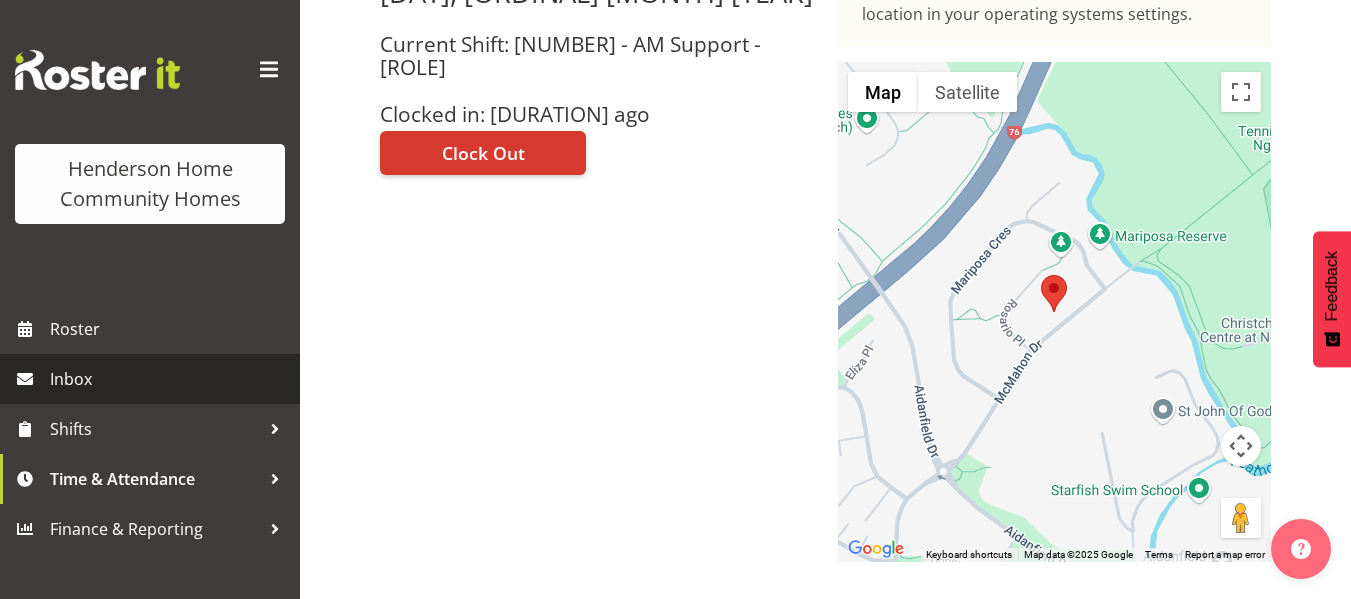 click on "Inbox" at bounding box center (170, 379) 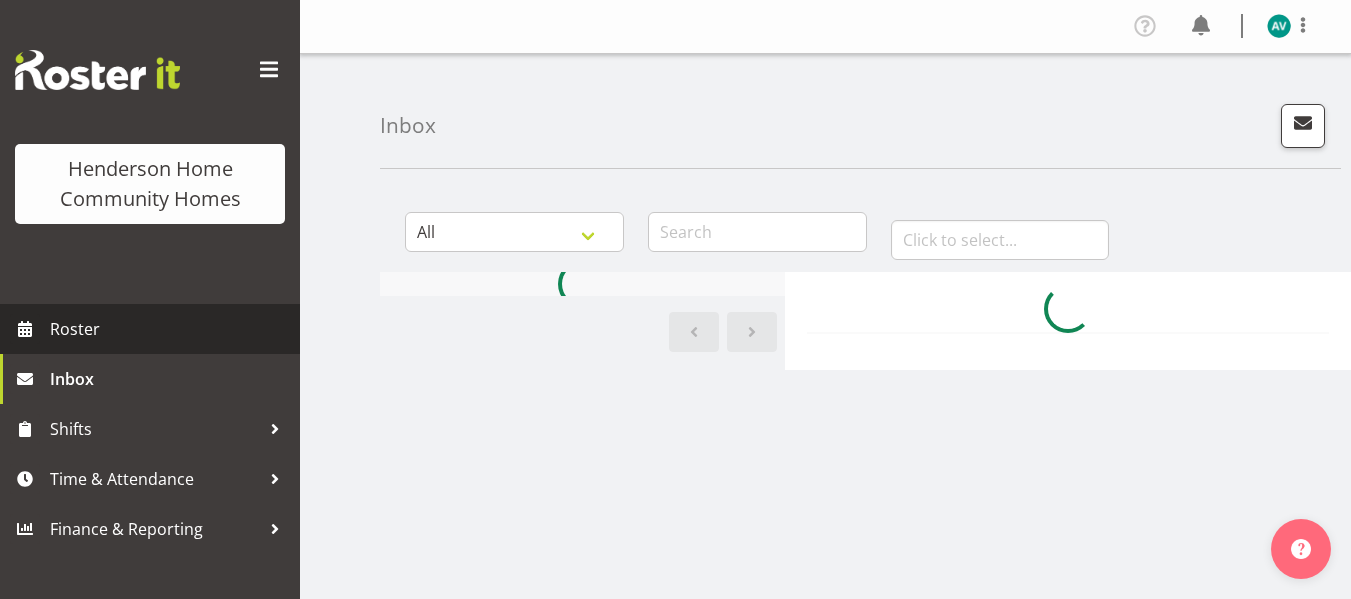 scroll, scrollTop: 0, scrollLeft: 0, axis: both 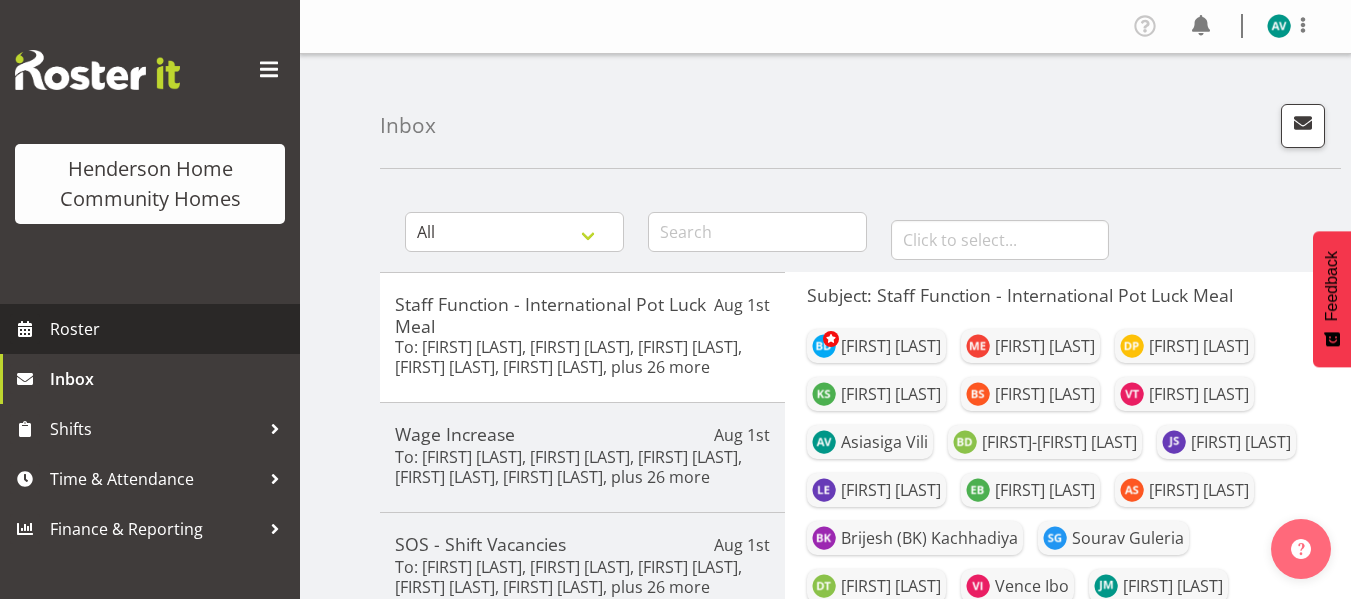 click on "Roster" at bounding box center (170, 329) 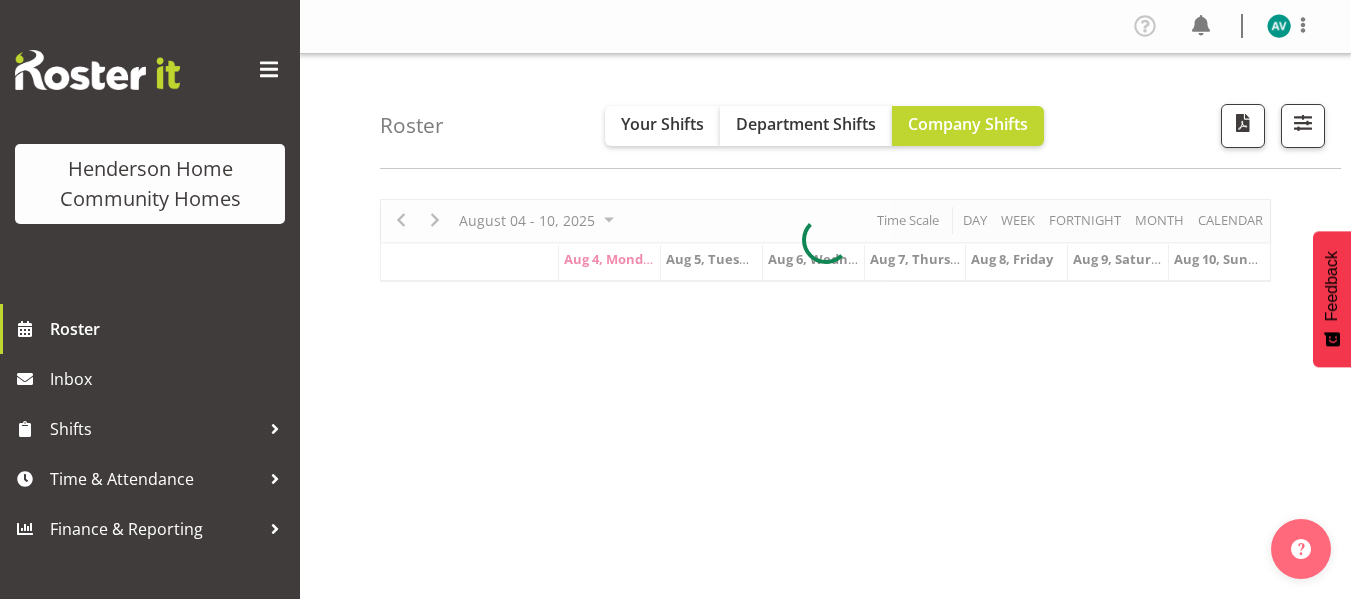 scroll, scrollTop: 0, scrollLeft: 0, axis: both 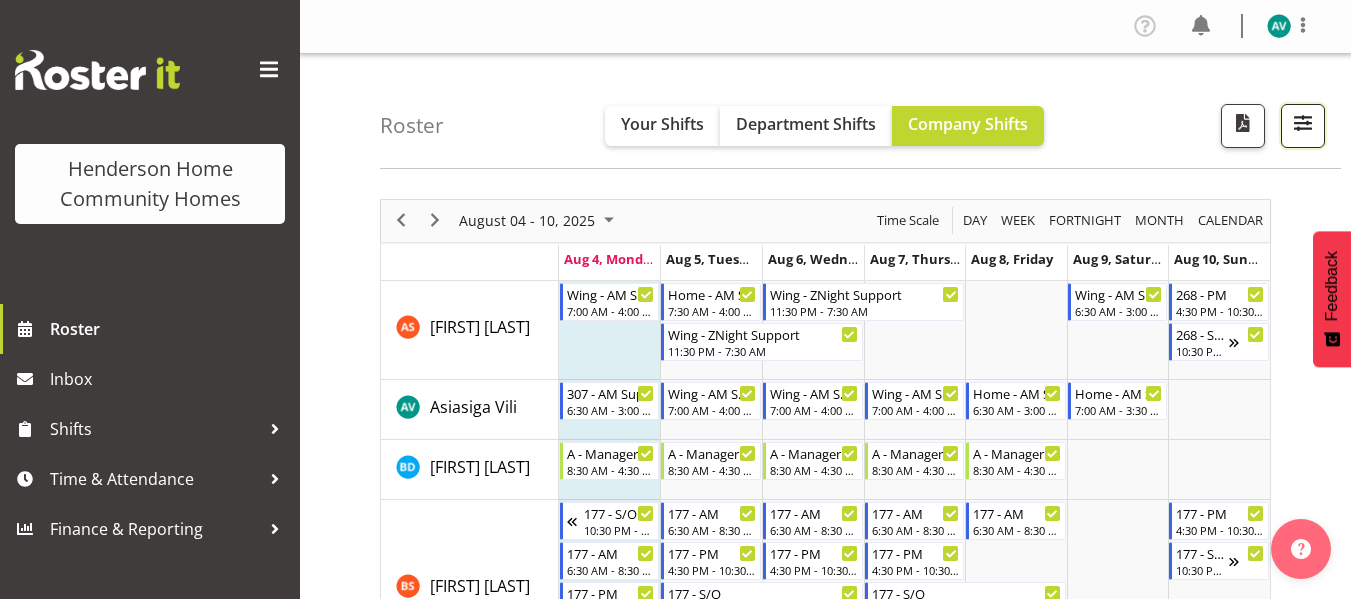 click at bounding box center [1303, 123] 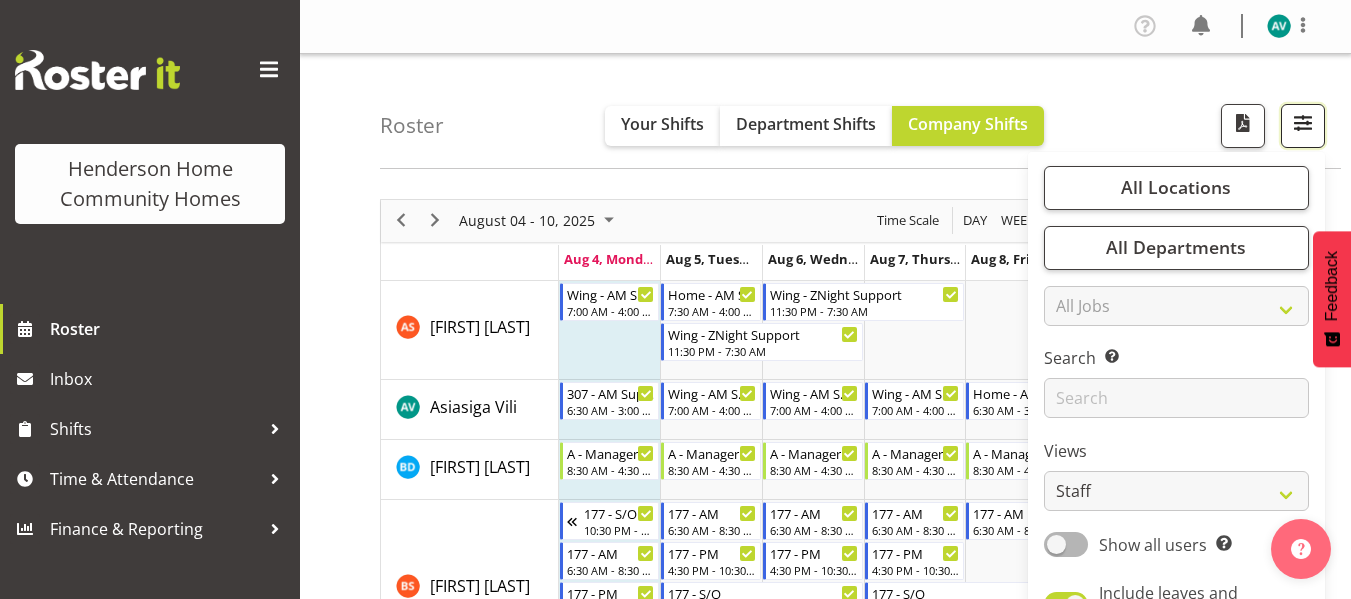 click at bounding box center [1303, 123] 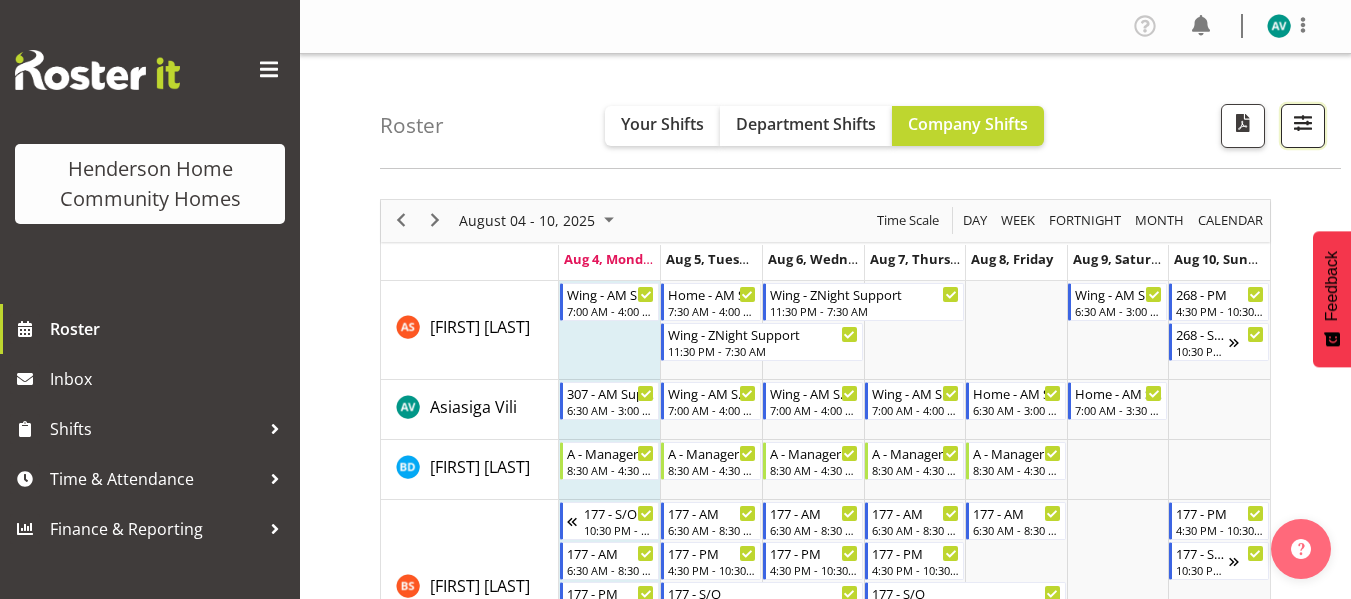 click at bounding box center (1303, 123) 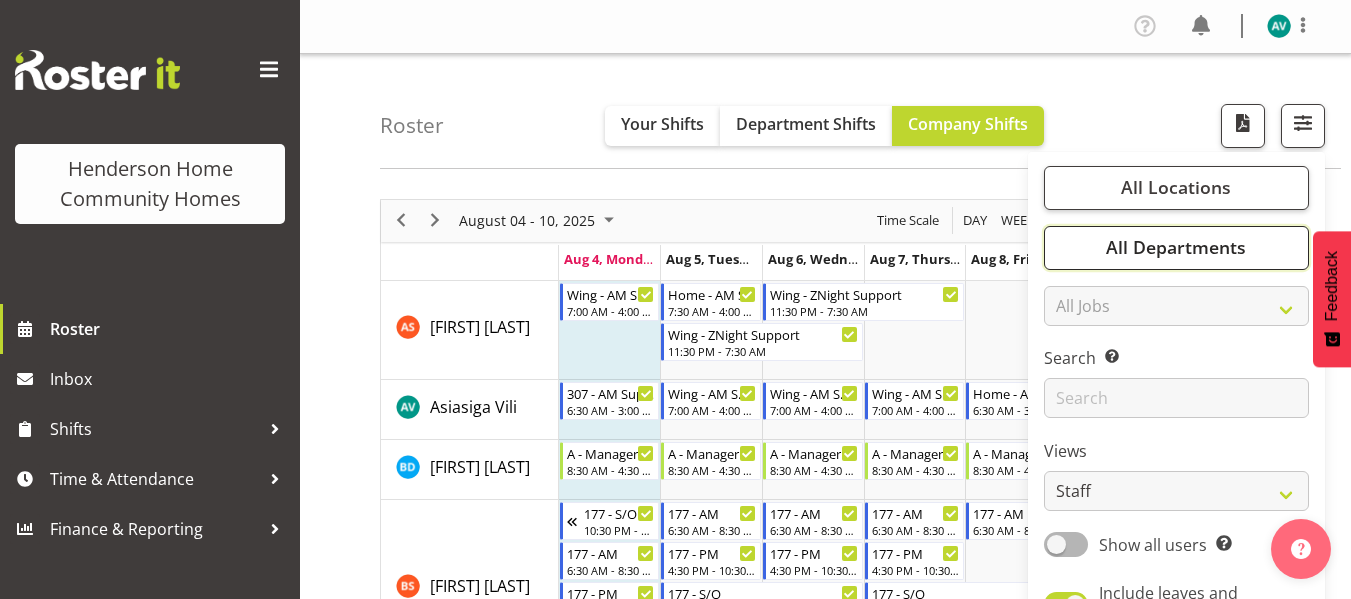 click on "All Departments" at bounding box center [1176, 247] 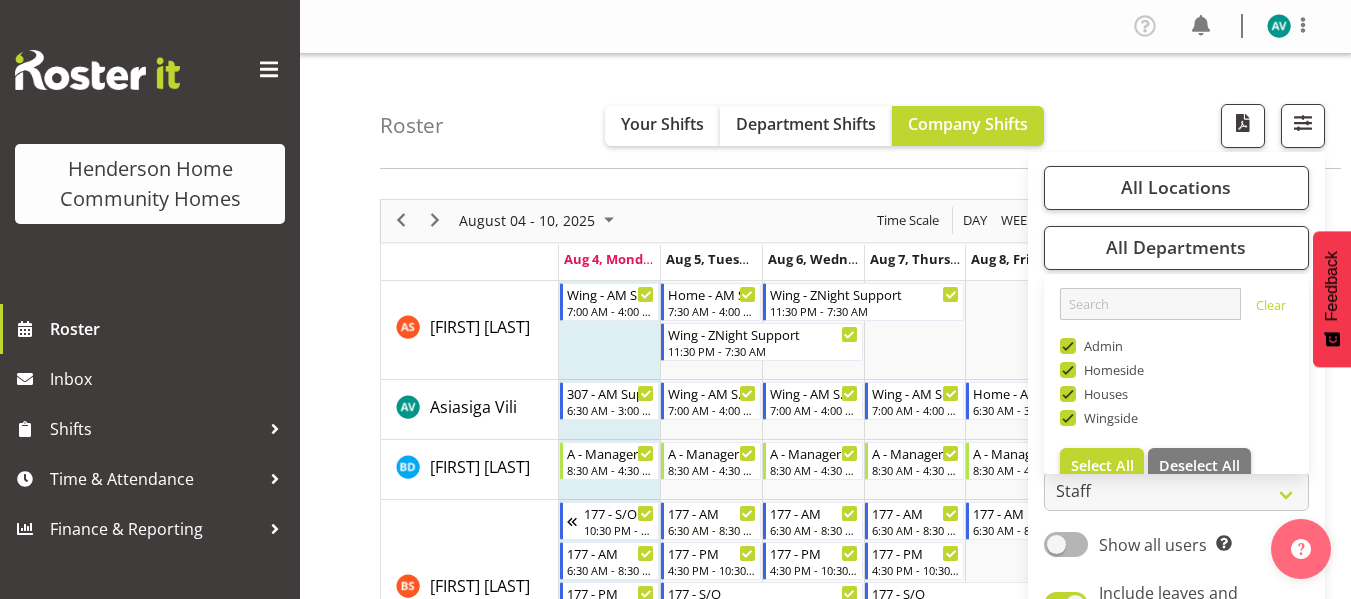 click on "Roster   Your Shifts
Department Shifts
Company Shifts
All Locations
Clear
177 Halswell Rd
268 Hendersons Rd
307 Hendersons Rd
309 Hendersons Rd
311 Hendersons Rd
313 Hendersons Rd
Select All
Clear         All Jobs" at bounding box center (825, 1857) 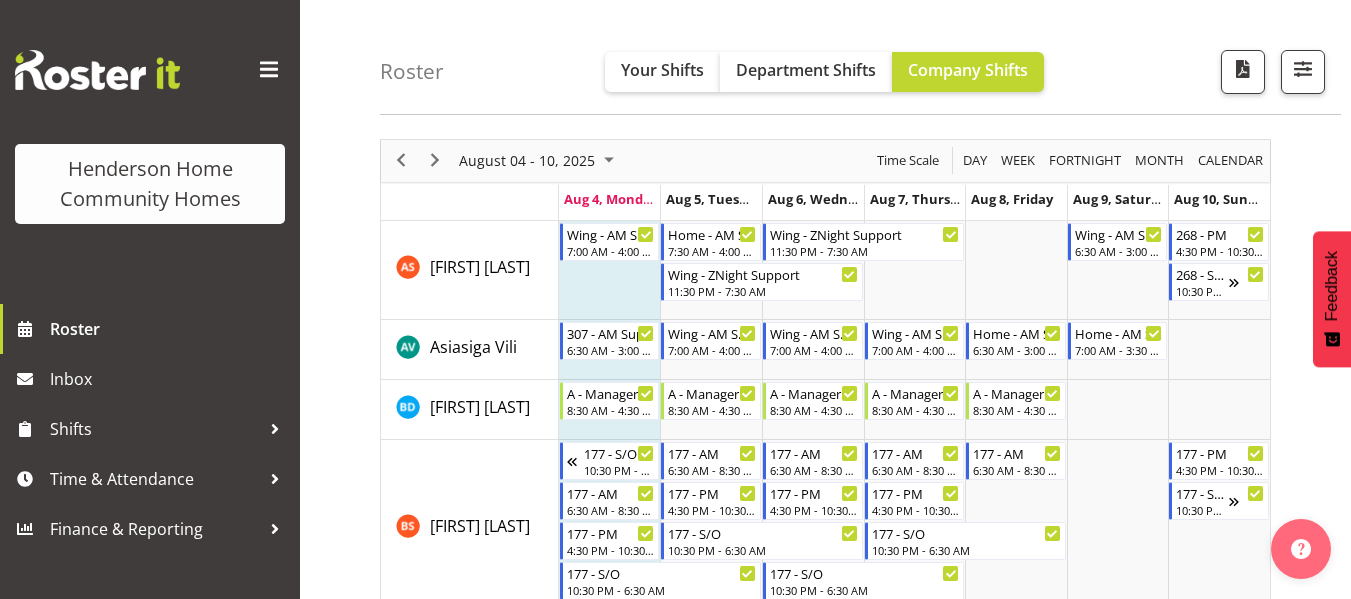 scroll, scrollTop: 92, scrollLeft: 0, axis: vertical 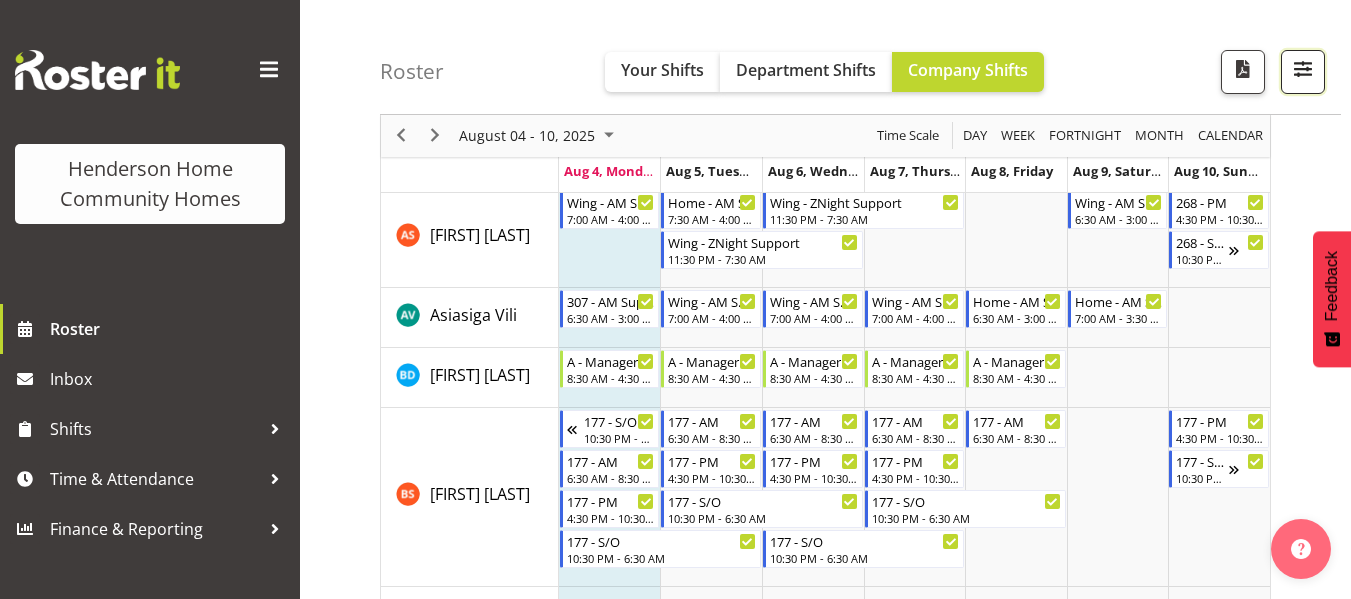 click at bounding box center (1303, 69) 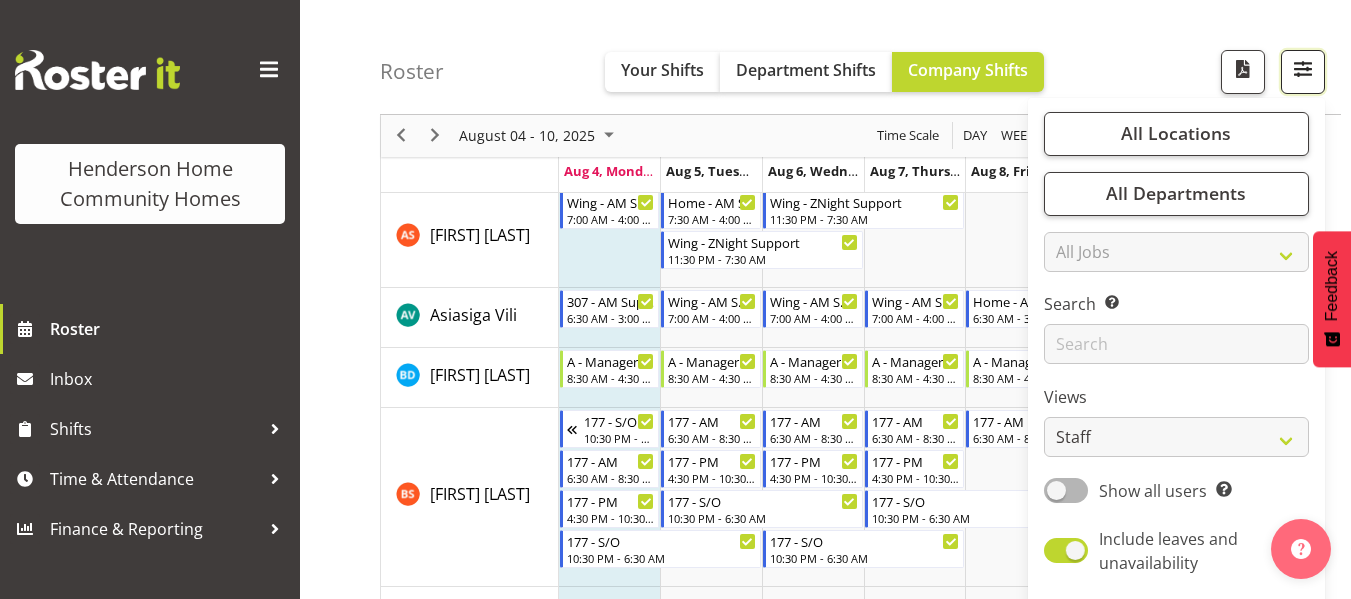click at bounding box center [1303, 69] 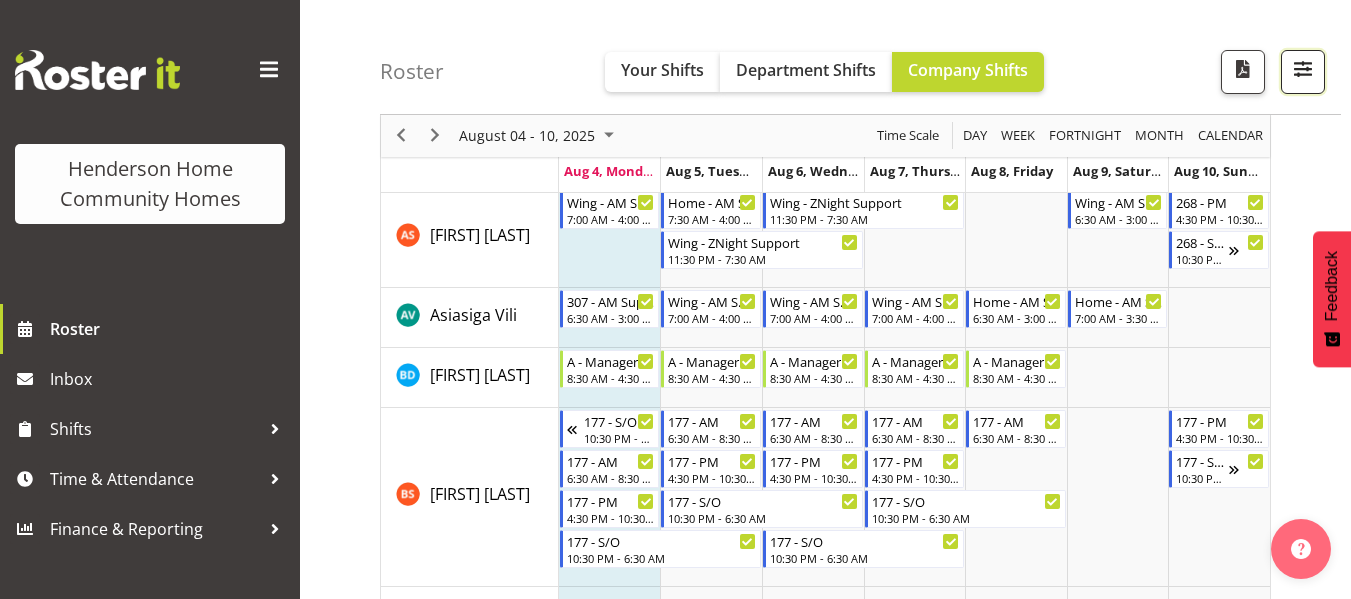 click at bounding box center [1303, 69] 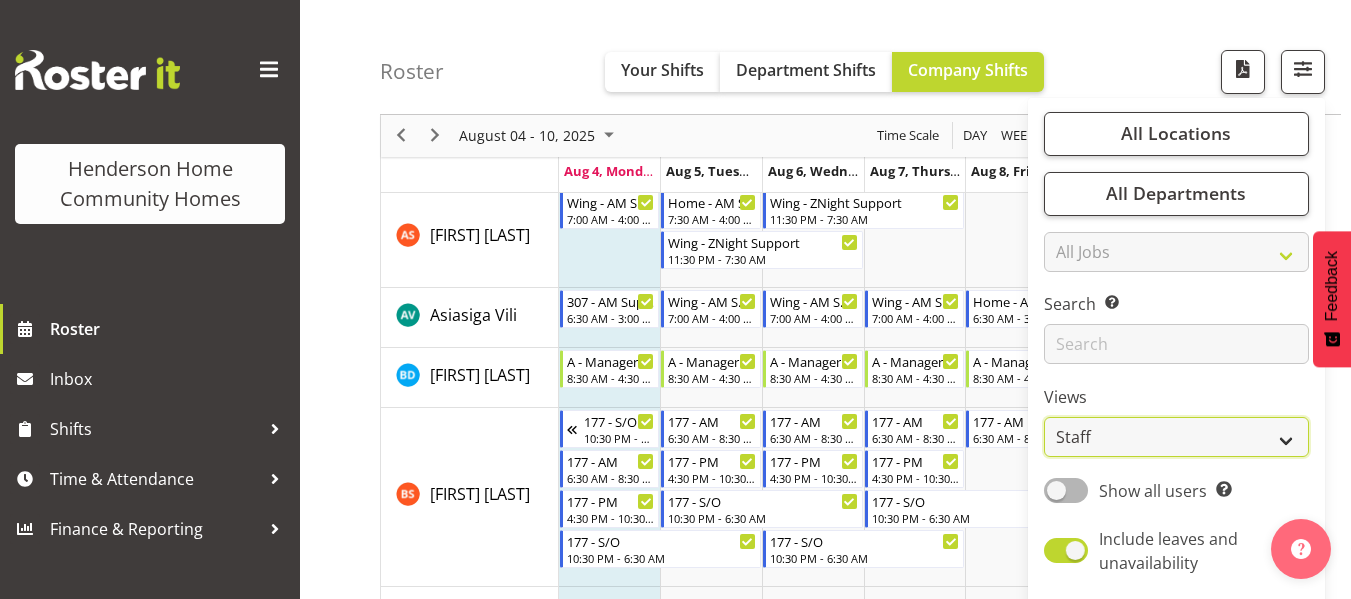 click on "Staff
Role
Shift - Horizontal
Shift - Vertical
Staff - Location" at bounding box center (1176, 438) 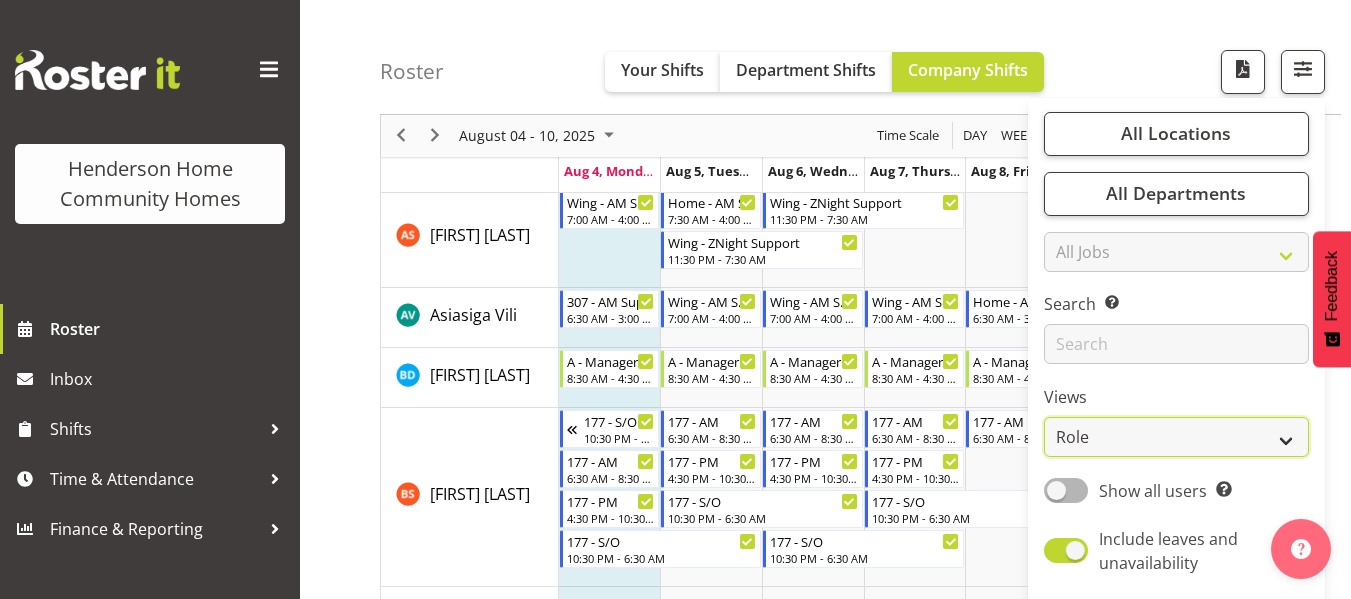 click on "Staff
Role
Shift - Horizontal
Shift - Vertical
Staff - Location" at bounding box center [1176, 438] 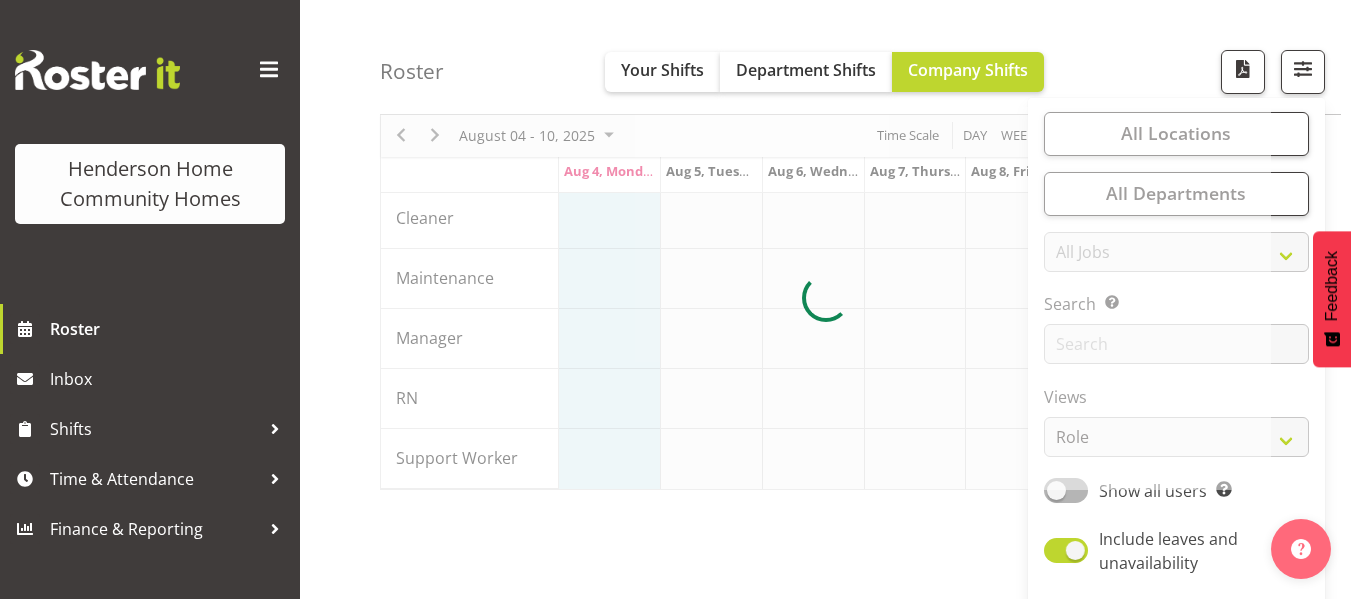 click on "Roster   Your Shifts
Department Shifts
Company Shifts
All Locations
Clear
177 Halswell Rd
268 Hendersons Rd
307 Hendersons Rd
309 Hendersons Rd
311 Hendersons Rd
313 Hendersons Rd
Select All
Clear         All Jobs" at bounding box center (860, 57) 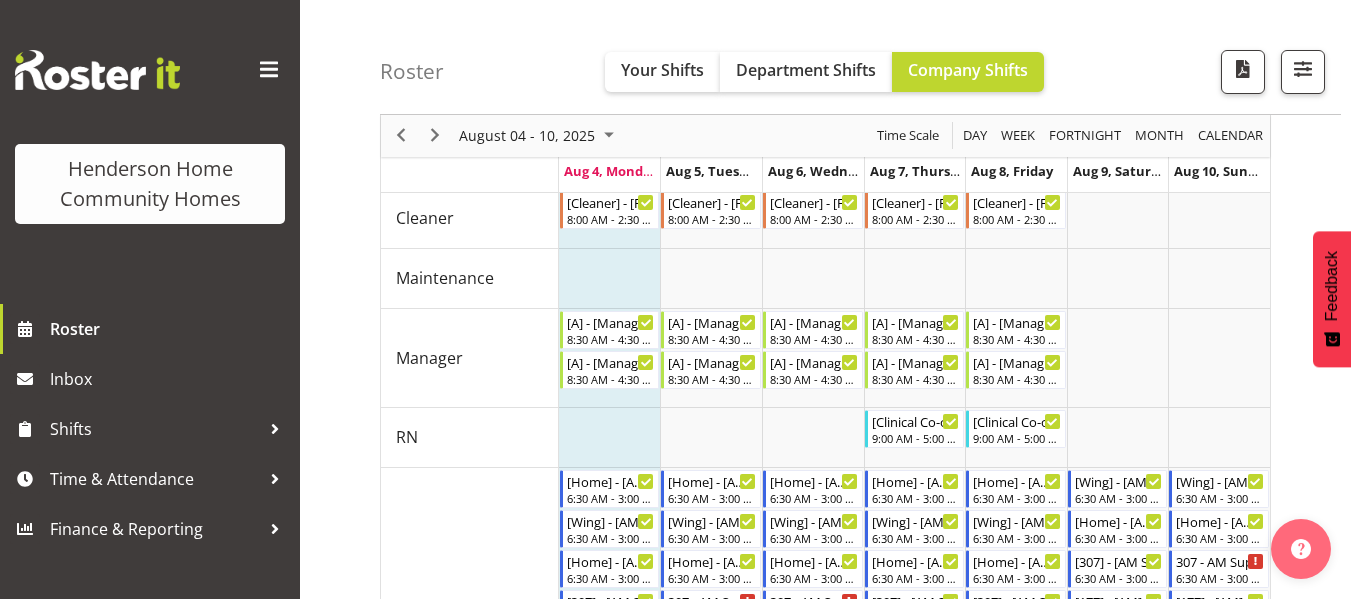 click on "Roster   Your Shifts
Department Shifts
Company Shifts
All Locations
Clear
177 Halswell Rd
268 Hendersons Rd
307 Hendersons Rd
309 Hendersons Rd
311 Hendersons Rd
313 Hendersons Rd
Select All
Clear         All Jobs" at bounding box center (860, 57) 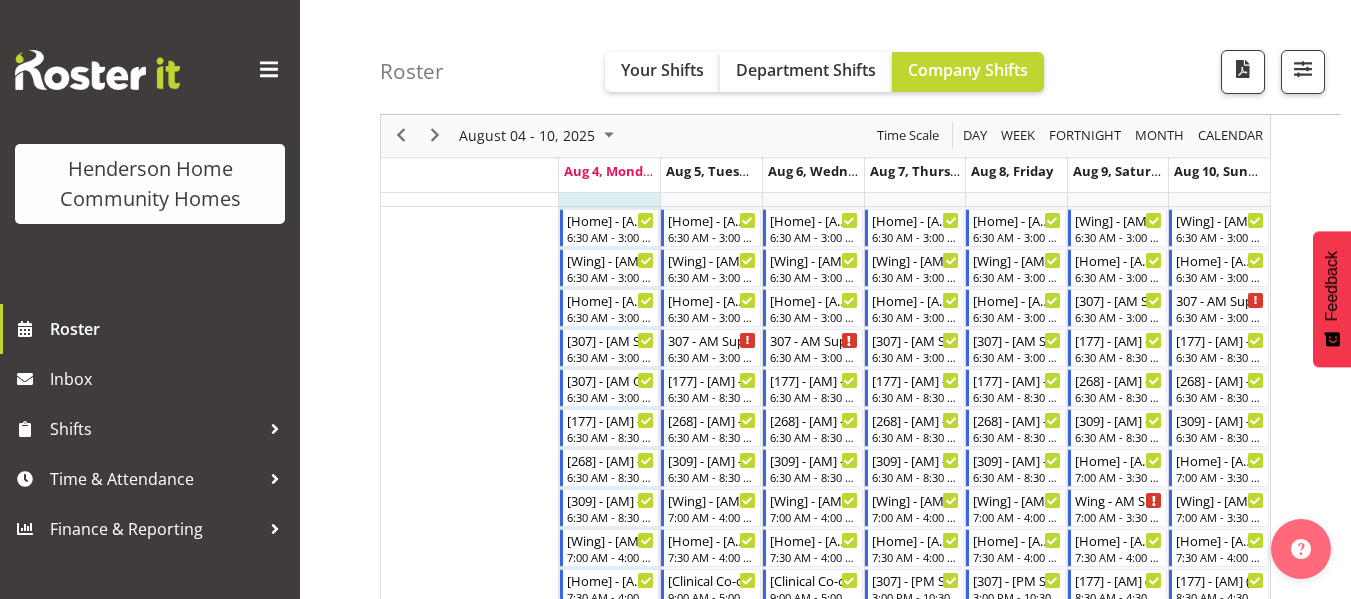 scroll, scrollTop: 344, scrollLeft: 0, axis: vertical 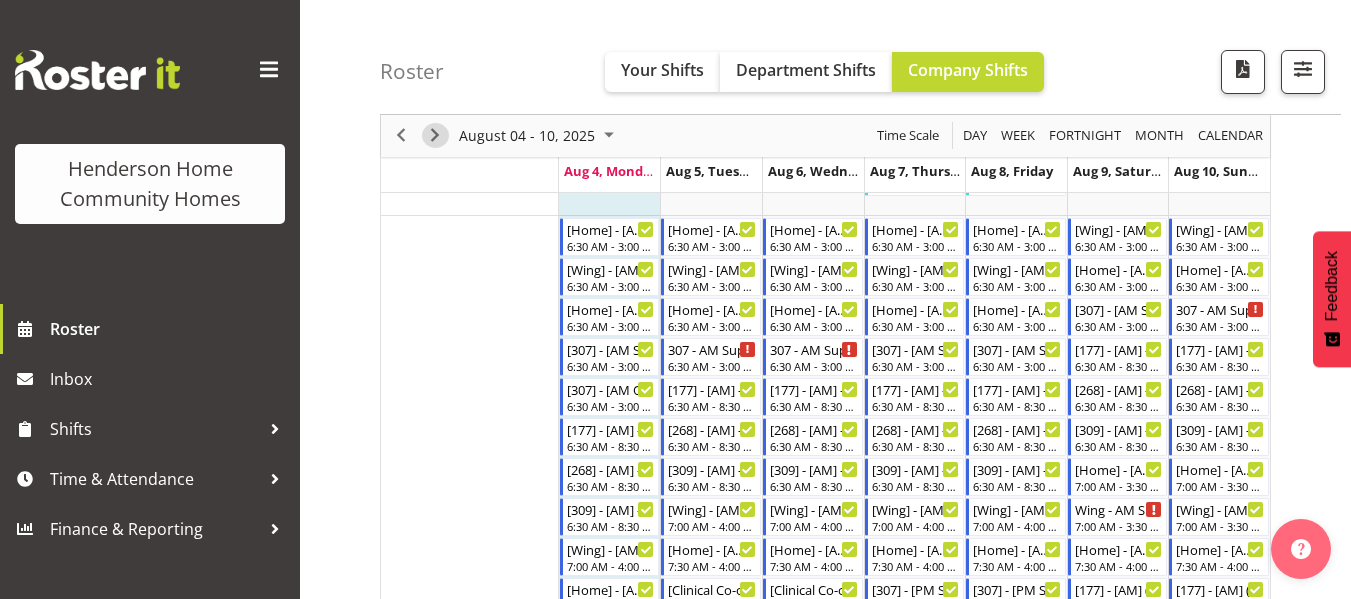 click at bounding box center (435, 136) 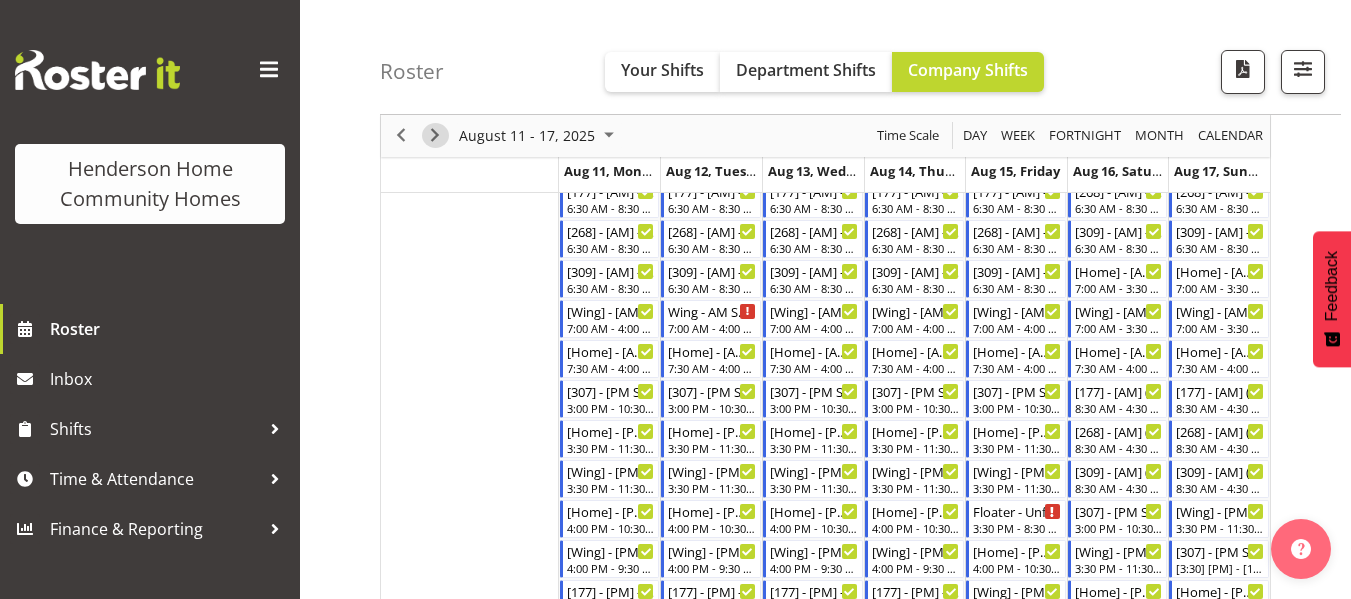 scroll, scrollTop: 558, scrollLeft: 0, axis: vertical 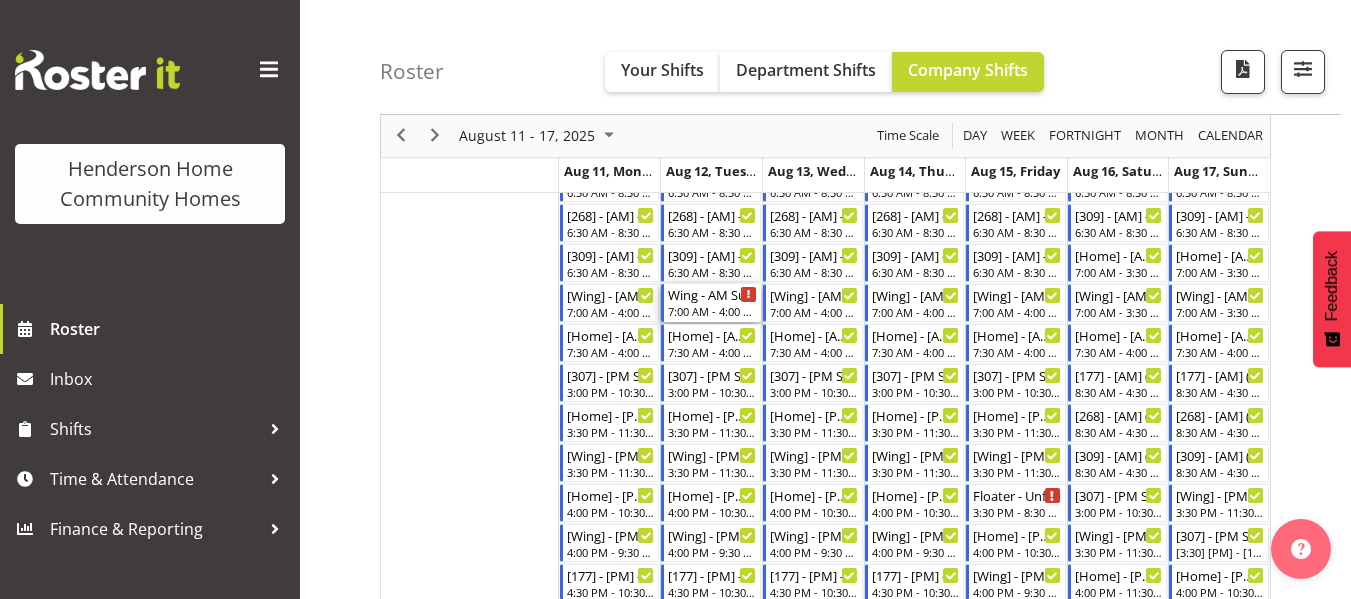 drag, startPoint x: 748, startPoint y: 295, endPoint x: 696, endPoint y: 293, distance: 52.03845 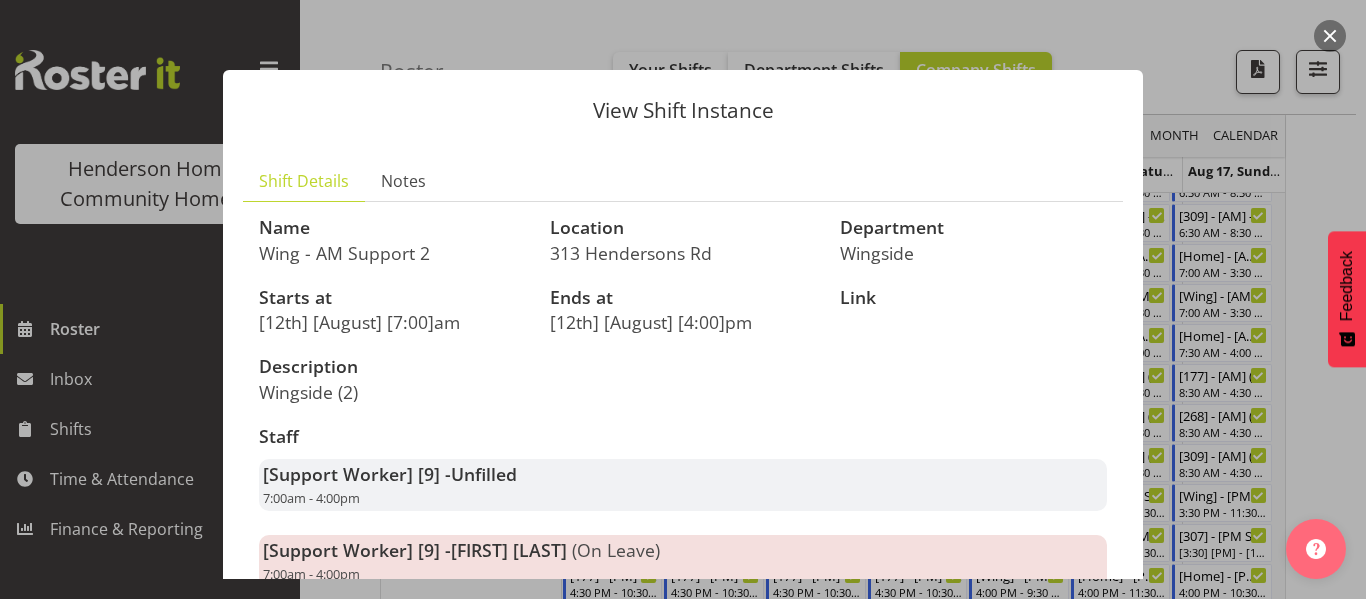click at bounding box center (683, 299) 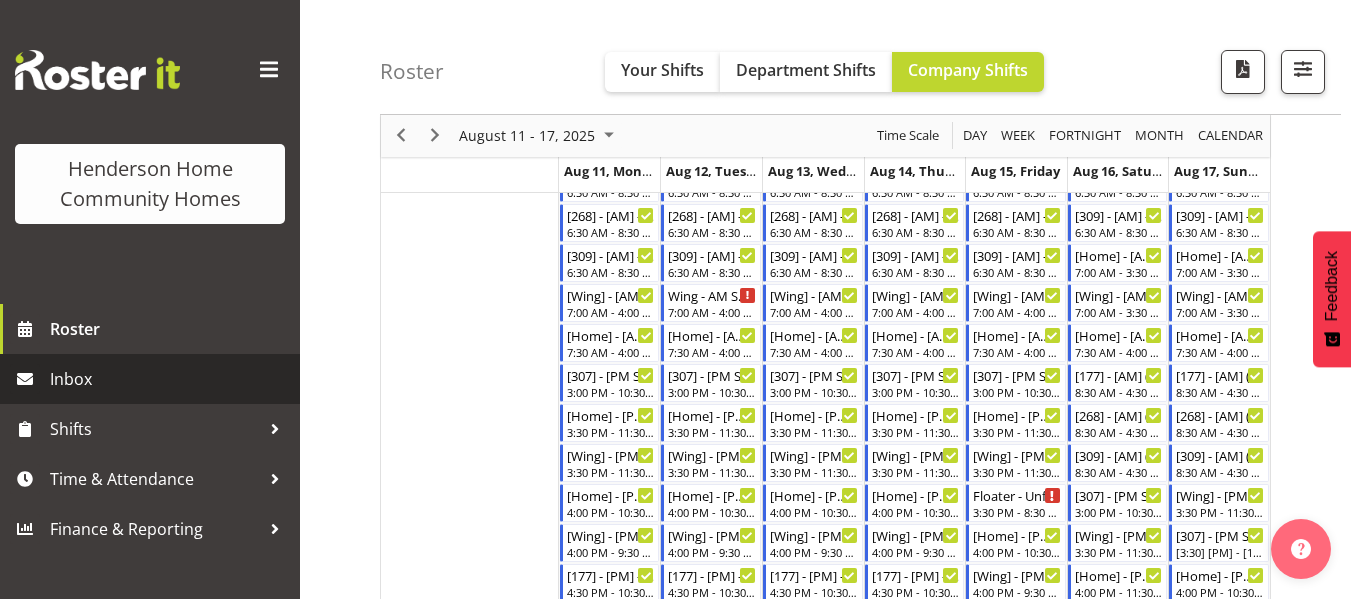 click on "Inbox" at bounding box center (170, 379) 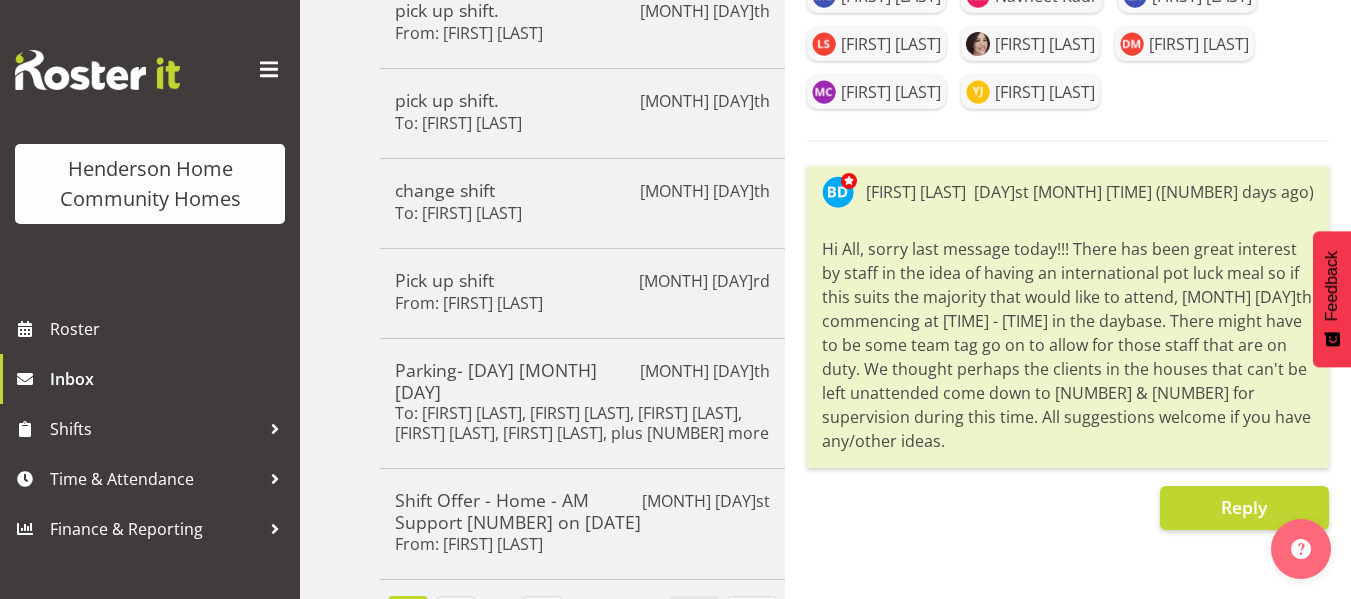 scroll, scrollTop: 775, scrollLeft: 0, axis: vertical 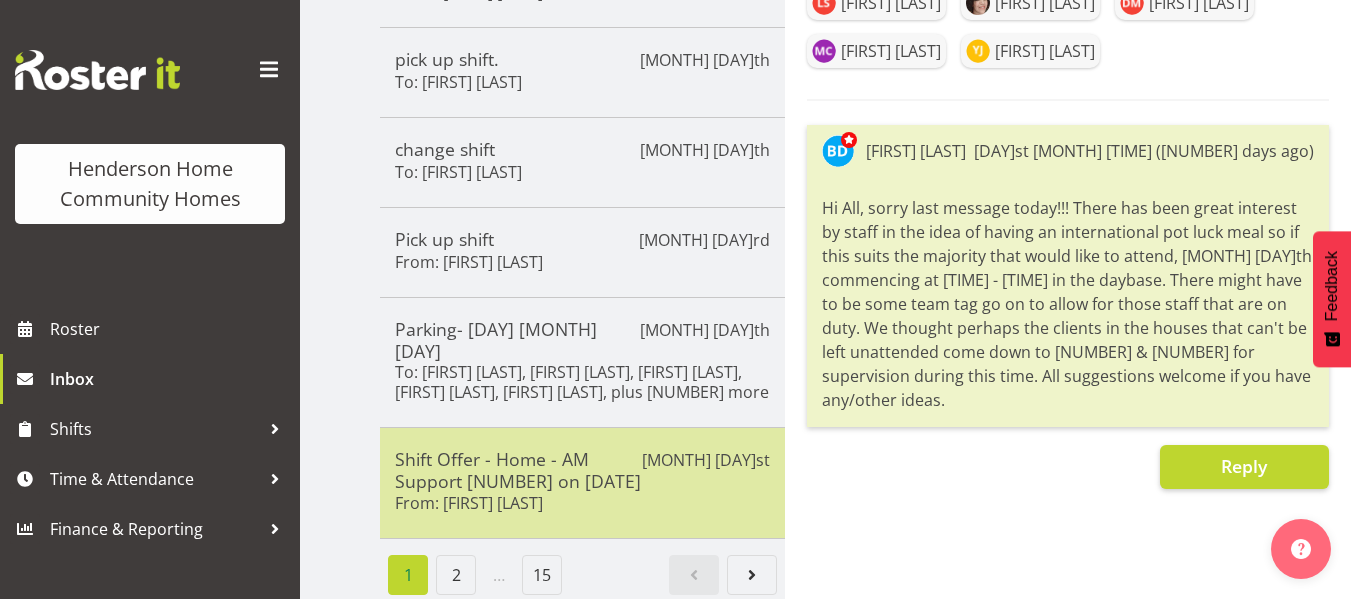click on "Shift Offer - Home - AM Support [NUMBER] on [DATE]" at bounding box center [582, 470] 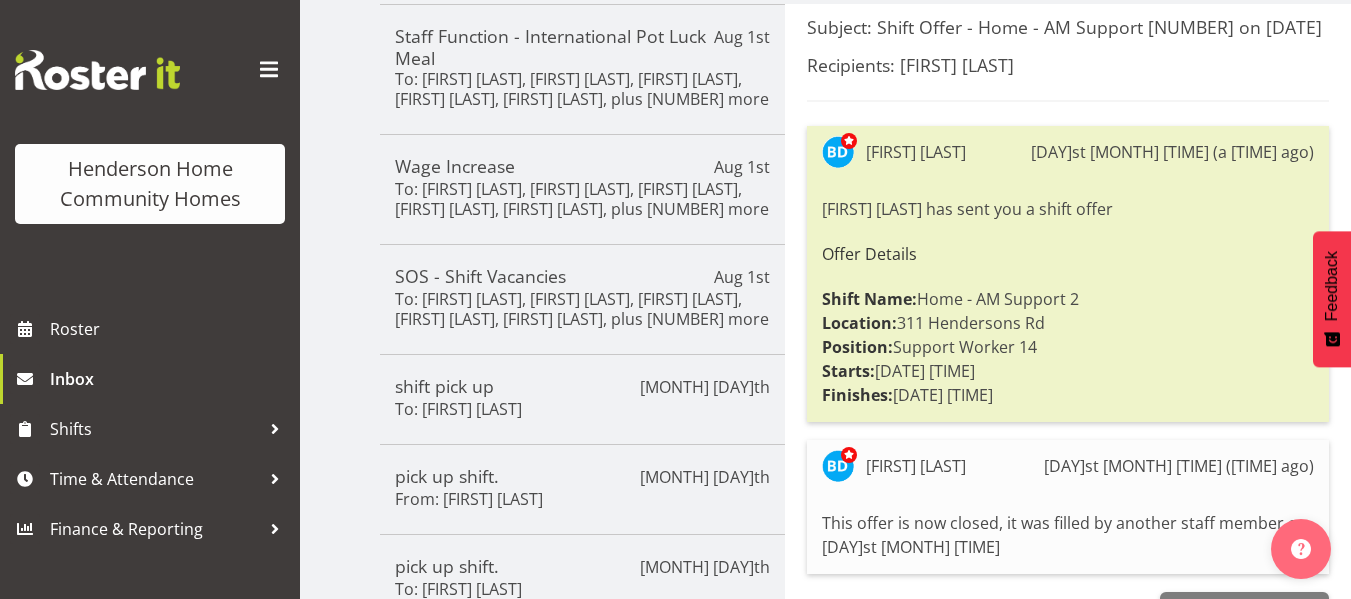 scroll, scrollTop: 0, scrollLeft: 0, axis: both 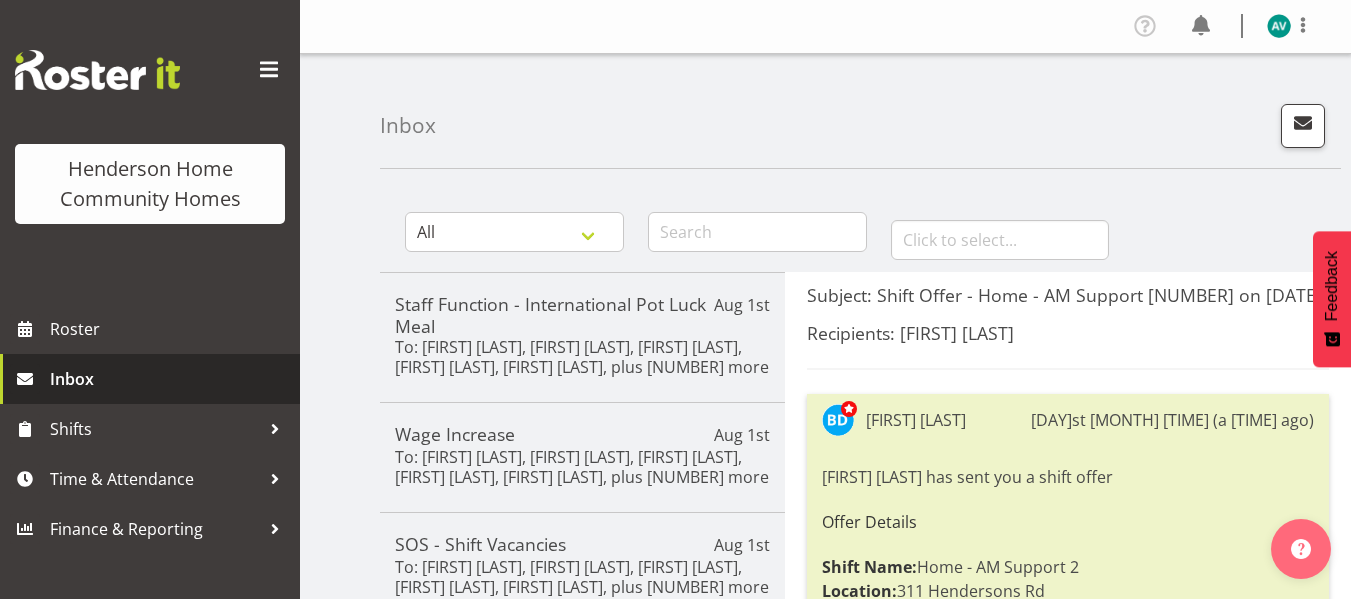 click on "Inbox" at bounding box center (170, 379) 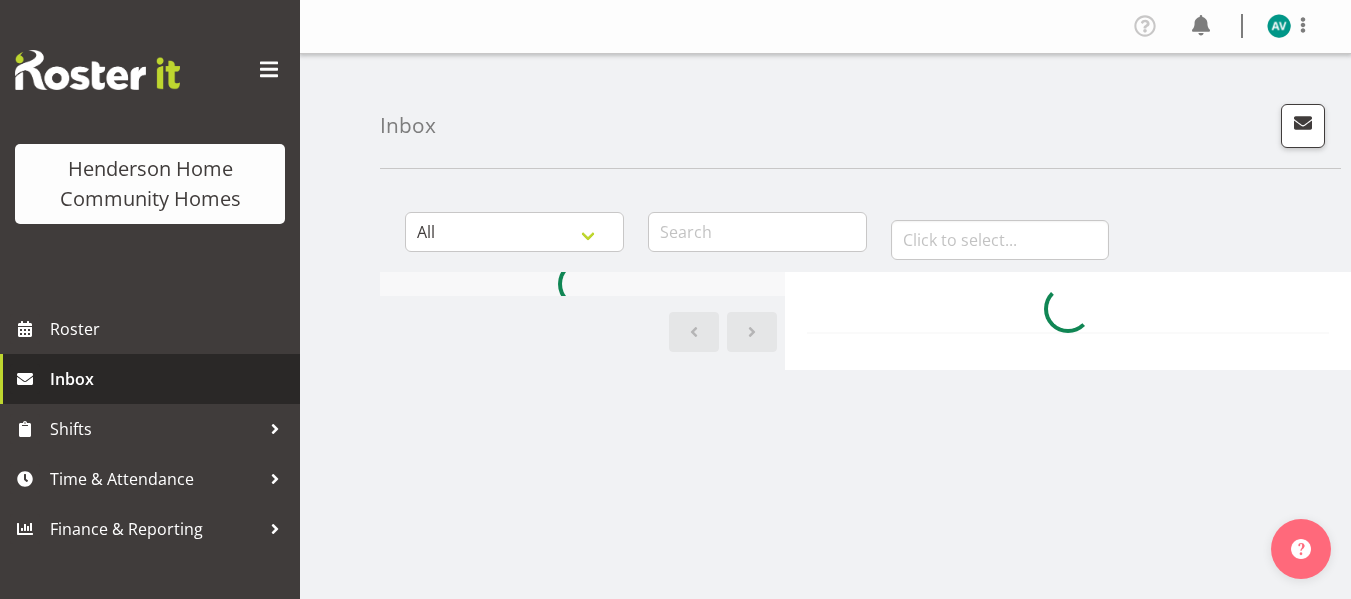 scroll, scrollTop: 0, scrollLeft: 0, axis: both 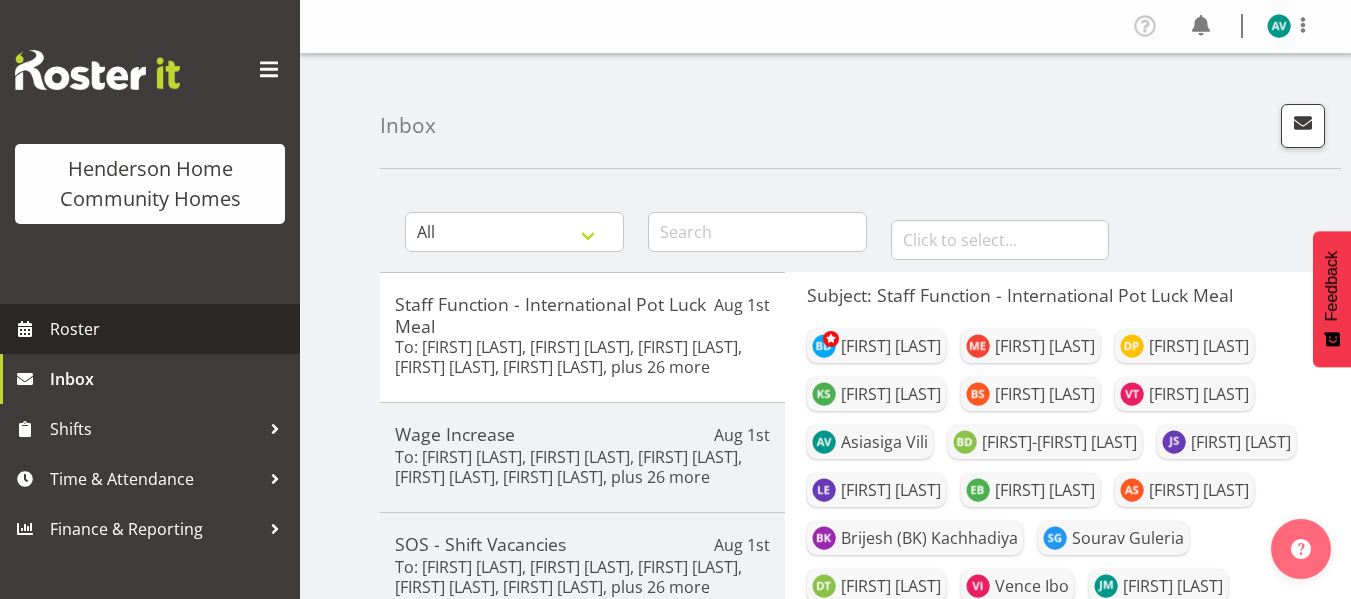 click on "Roster" at bounding box center (170, 329) 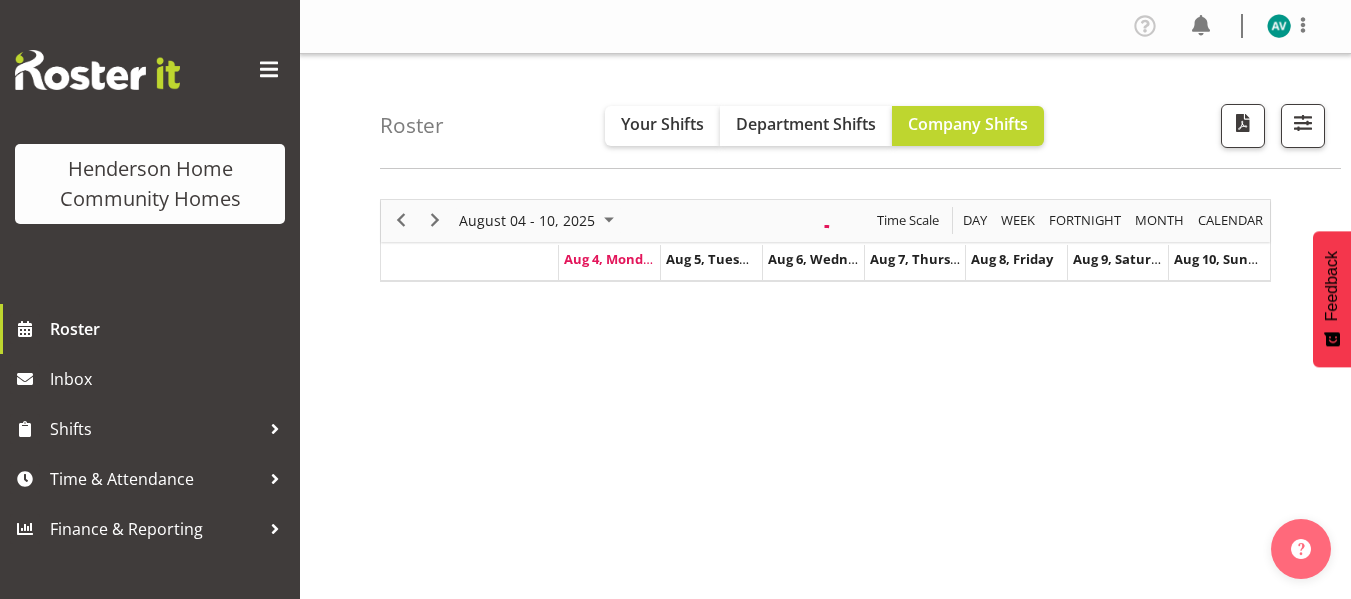 scroll, scrollTop: 0, scrollLeft: 0, axis: both 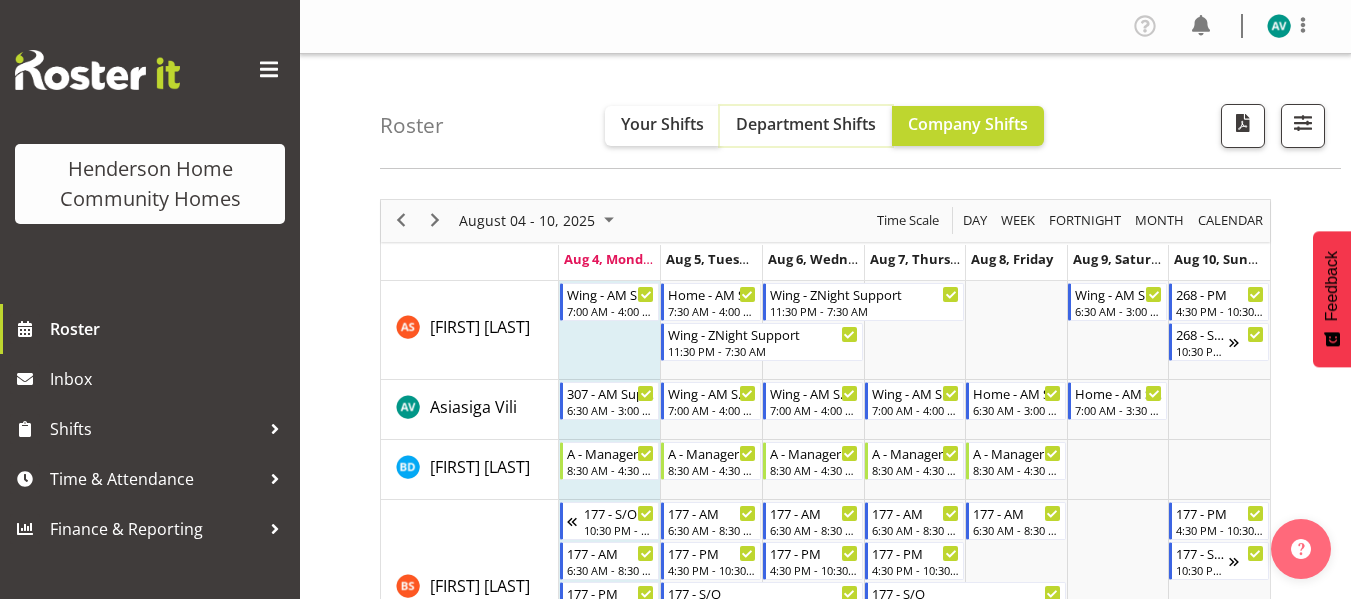click on "Department Shifts" at bounding box center (806, 124) 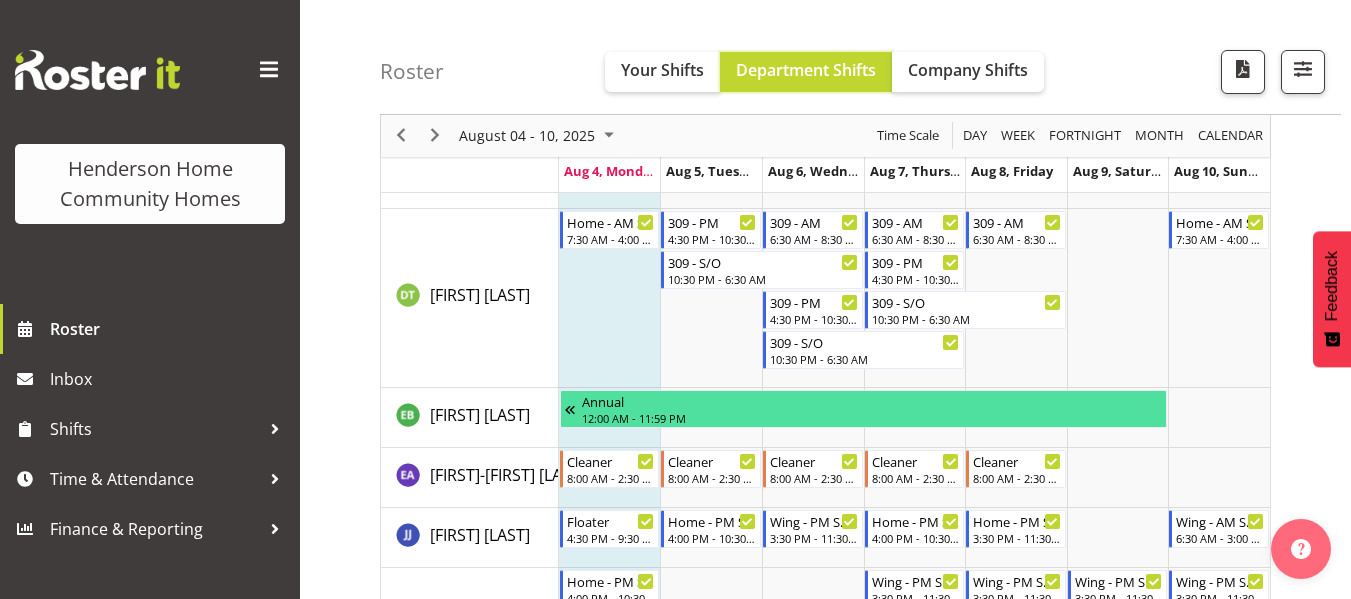 scroll, scrollTop: 946, scrollLeft: 0, axis: vertical 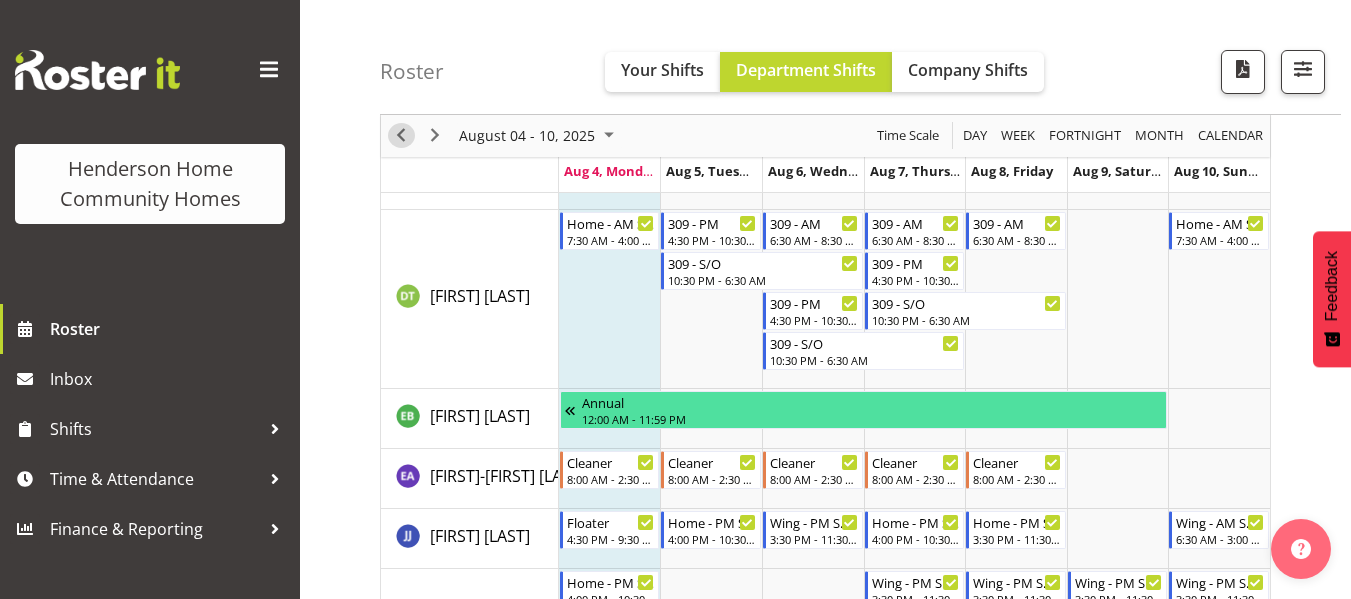 click at bounding box center [401, 136] 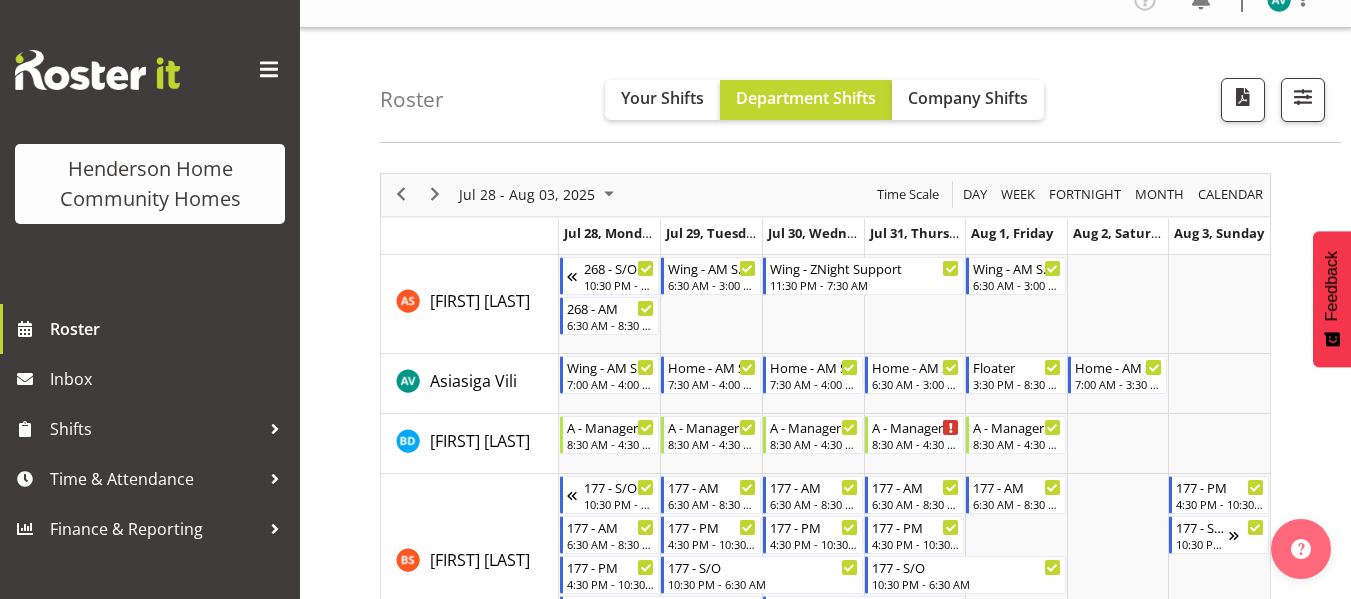 scroll, scrollTop: 23, scrollLeft: 0, axis: vertical 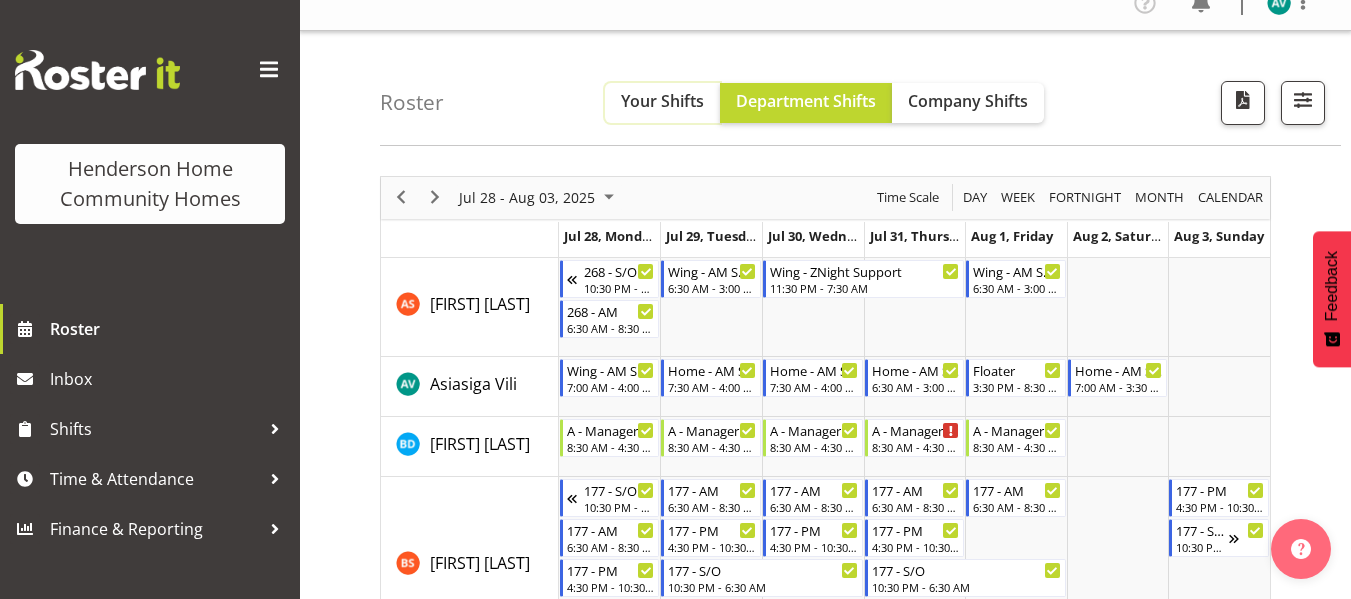 click on "Your Shifts" at bounding box center (662, 101) 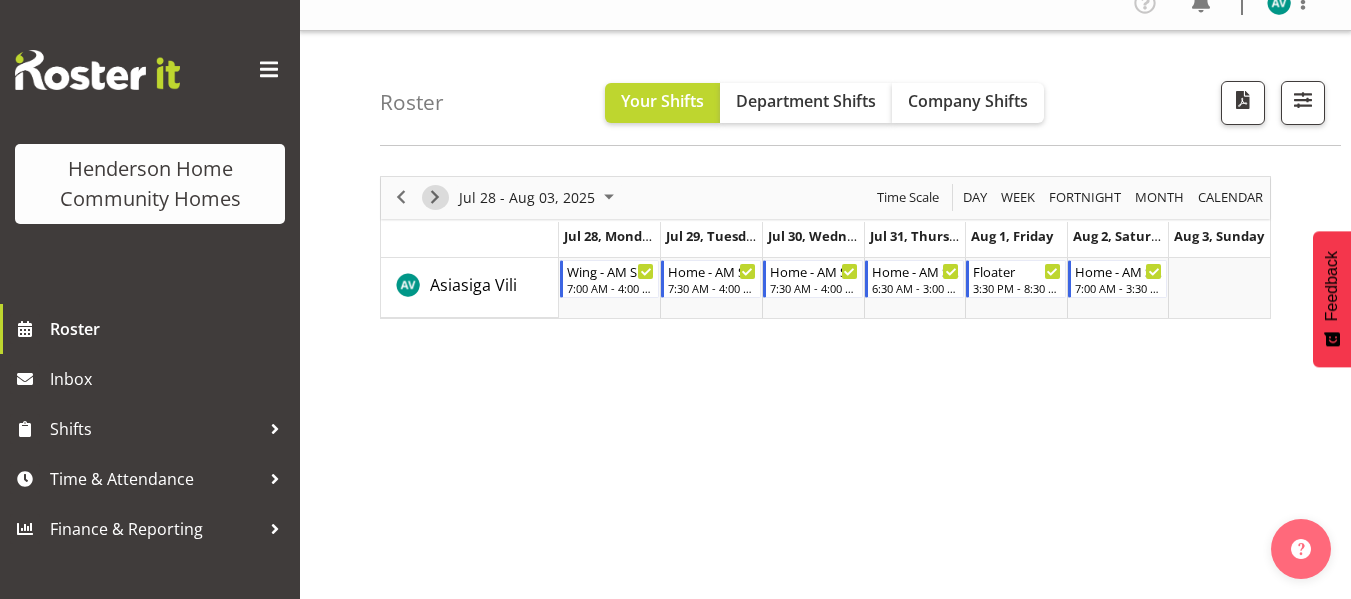 click at bounding box center (435, 197) 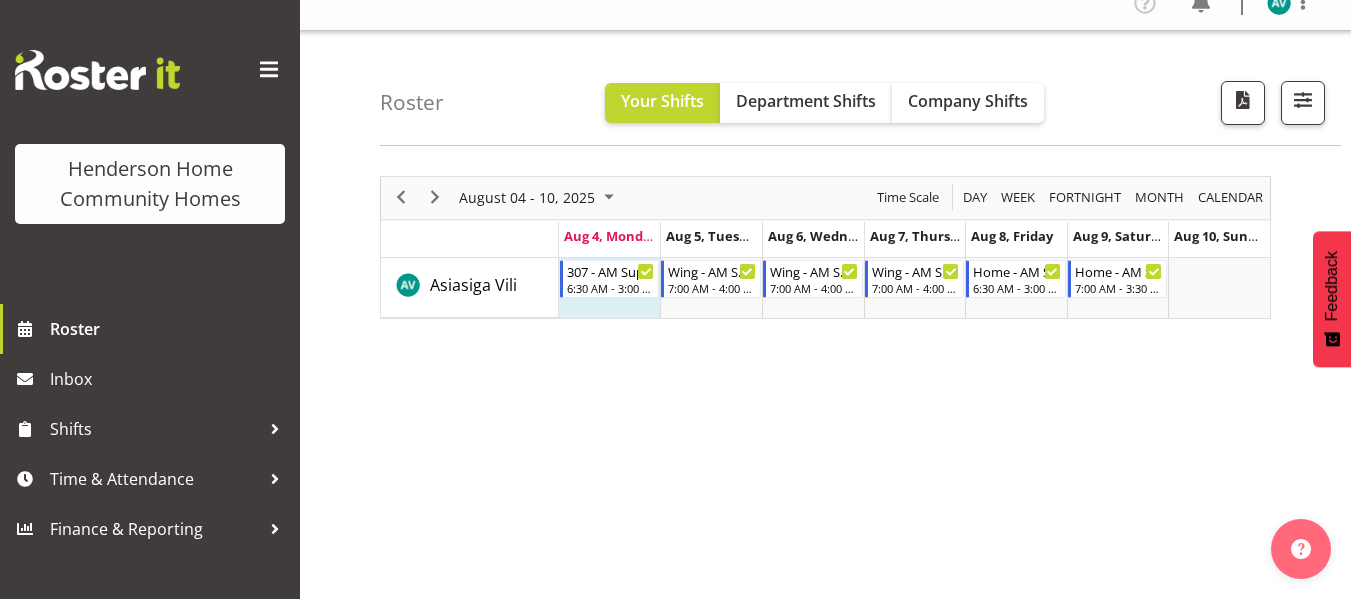 scroll, scrollTop: 0, scrollLeft: 0, axis: both 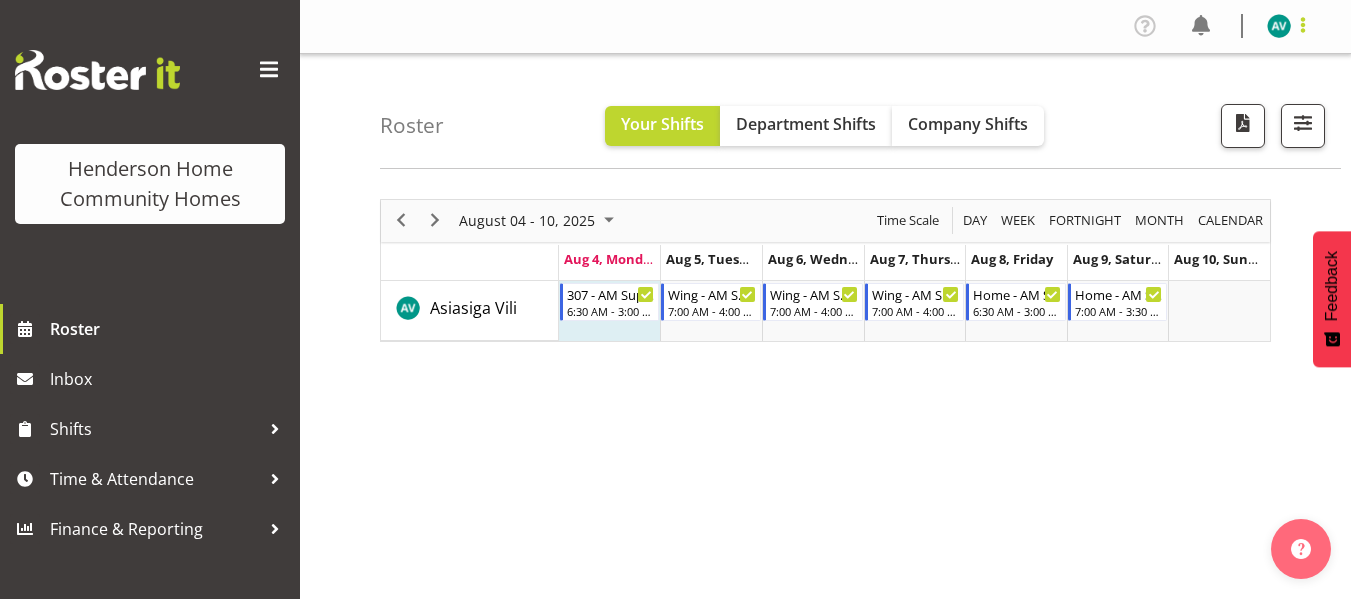 click at bounding box center [1303, 25] 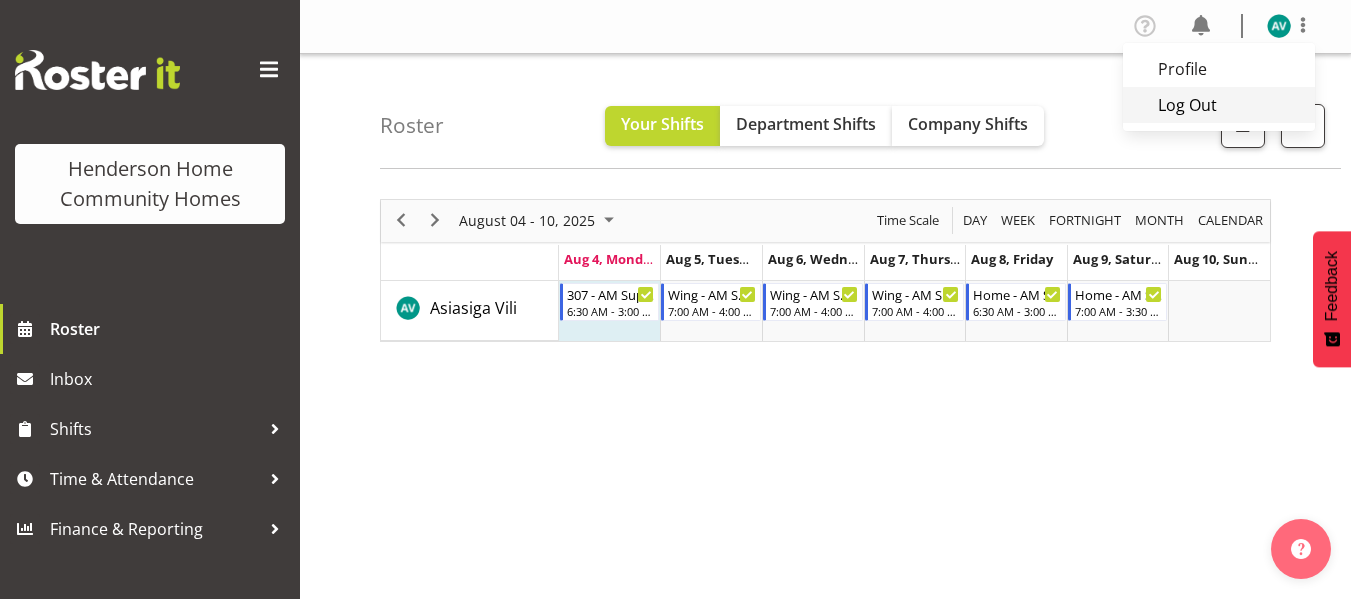 click on "Log Out" at bounding box center (1219, 105) 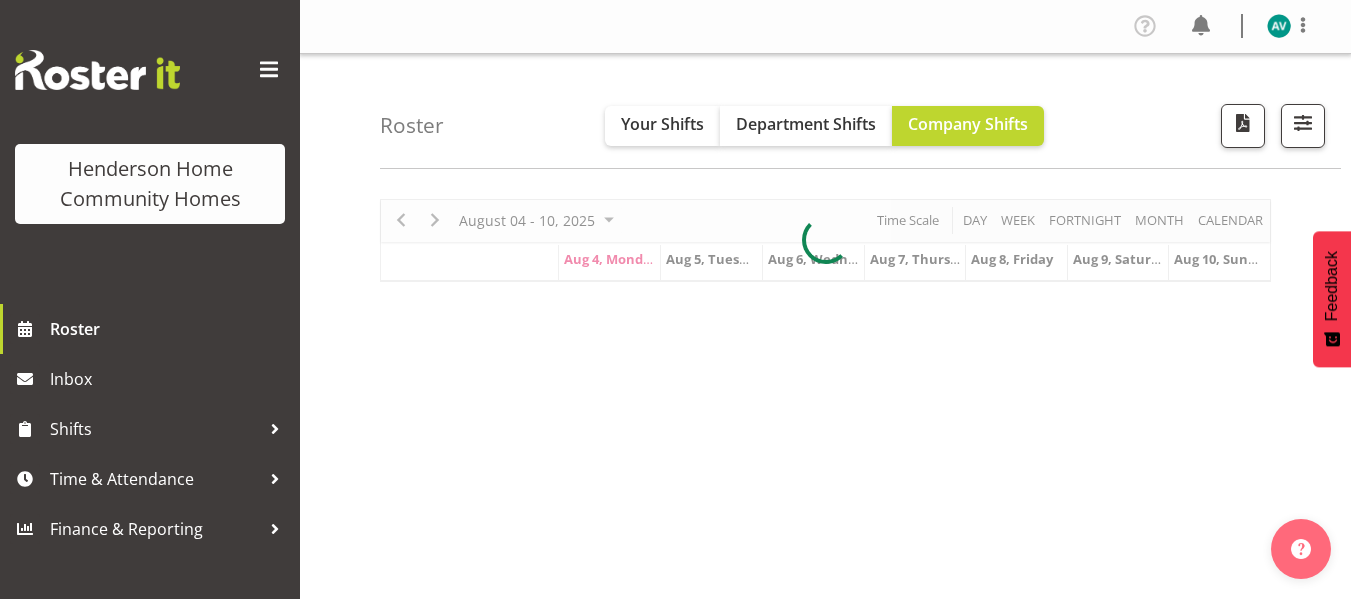 scroll, scrollTop: 0, scrollLeft: 0, axis: both 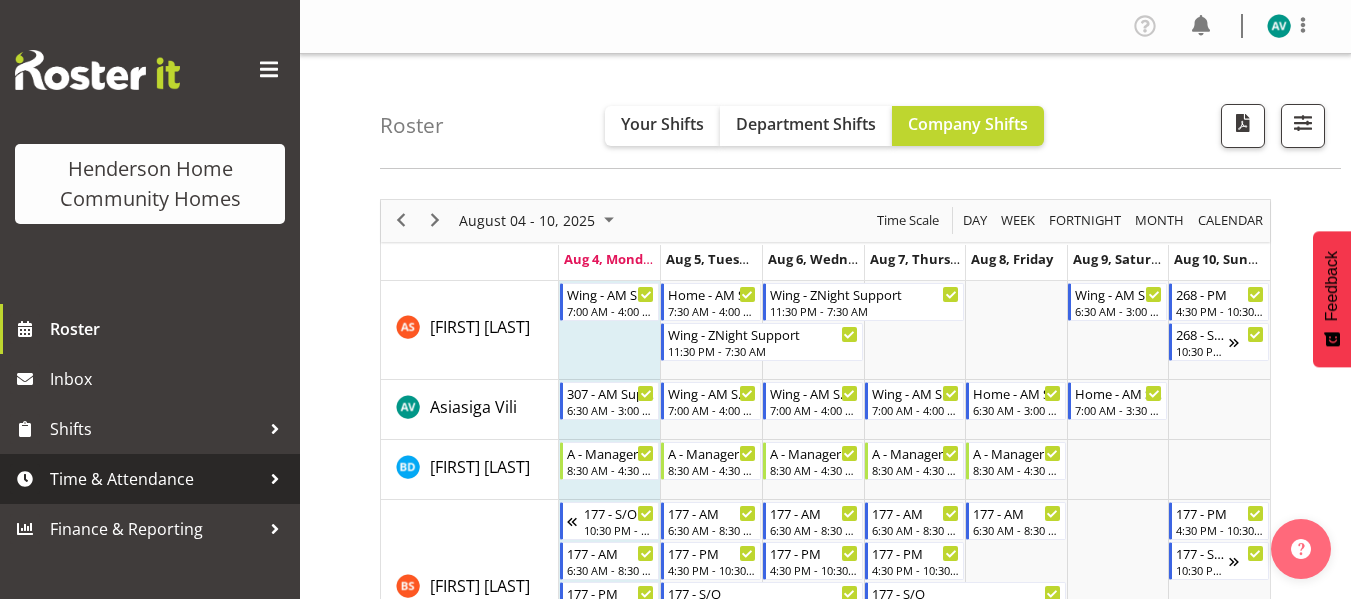 click on "Time & Attendance" at bounding box center (155, 479) 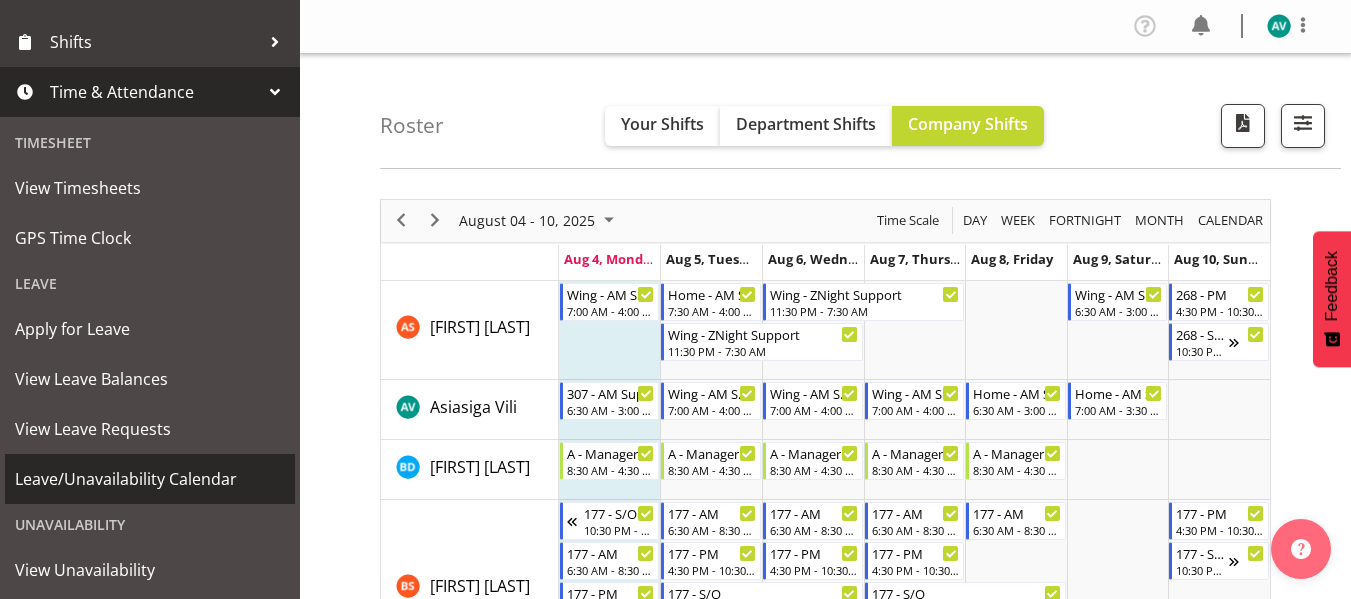 scroll, scrollTop: 488, scrollLeft: 0, axis: vertical 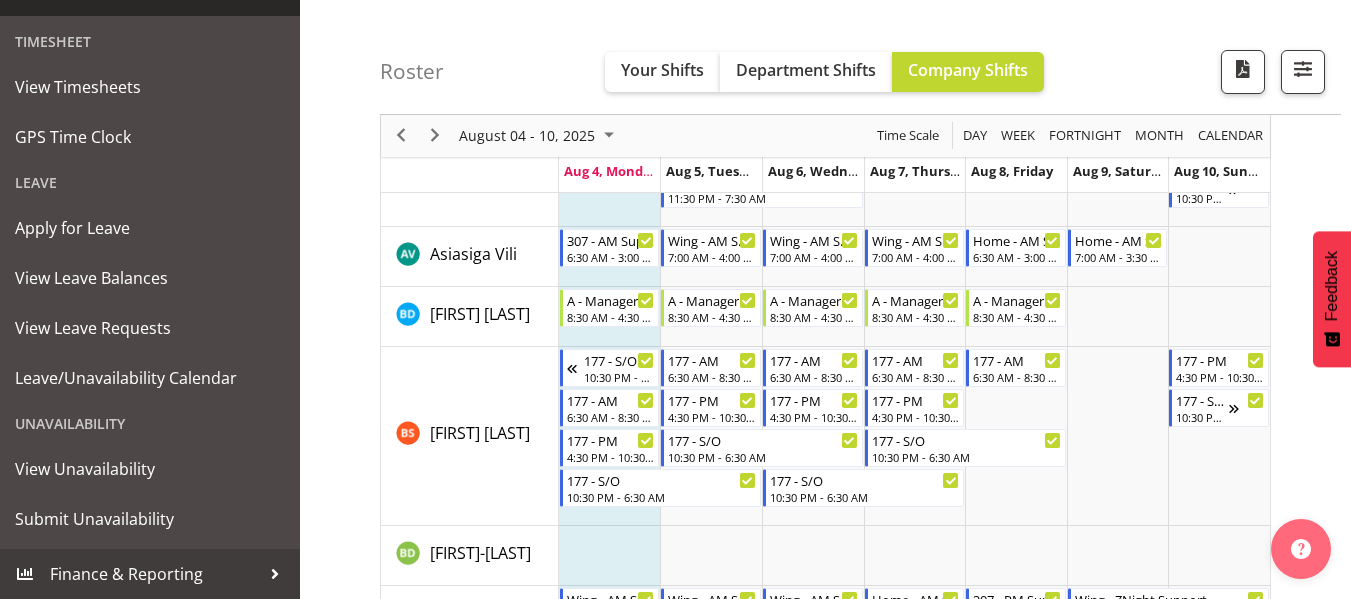 click on "Unavailability" at bounding box center [150, 423] 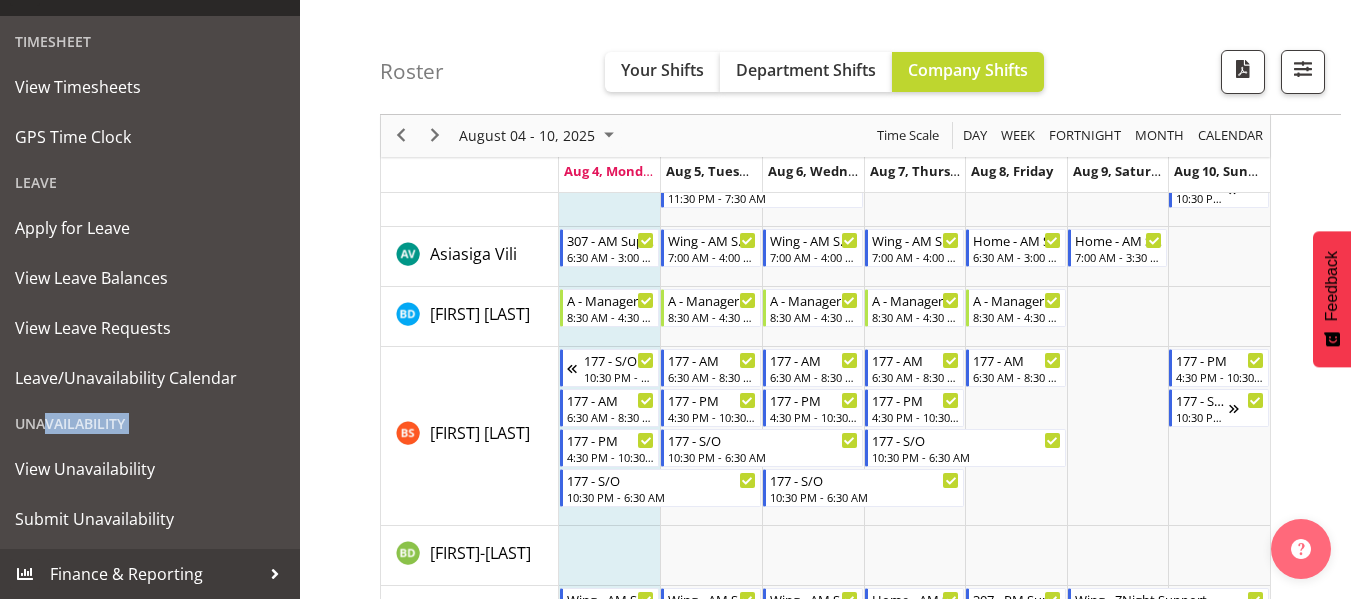 click on "Unavailability" at bounding box center [150, 423] 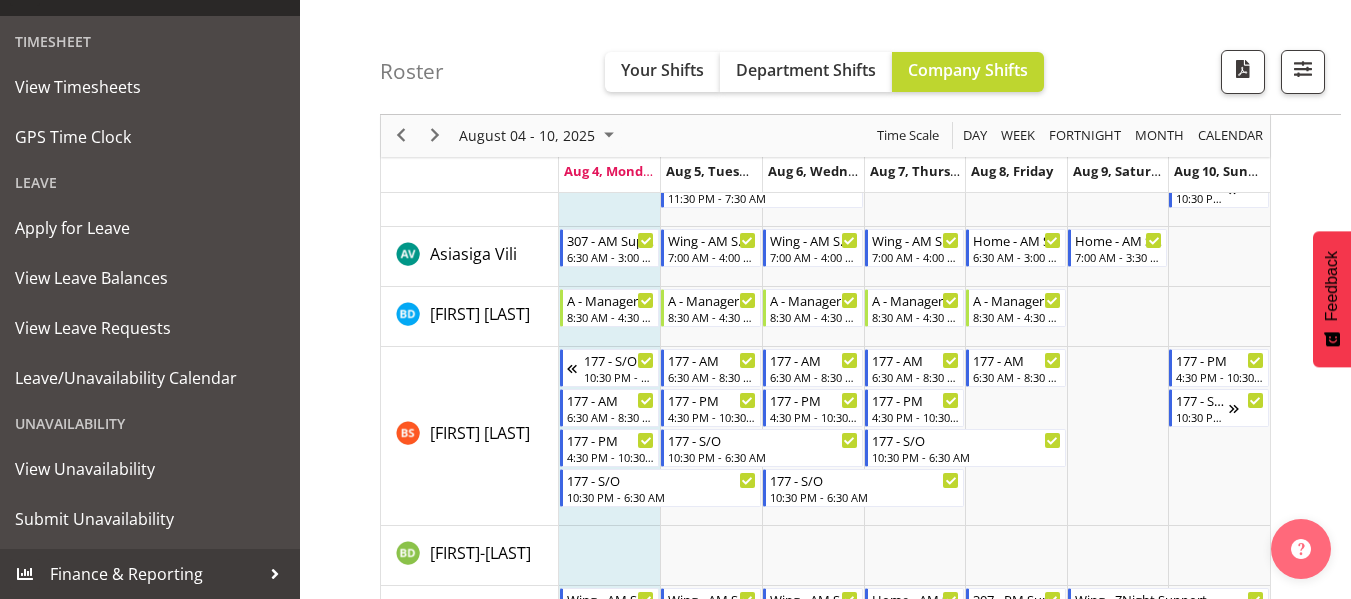 click on "Unavailability" at bounding box center (150, 423) 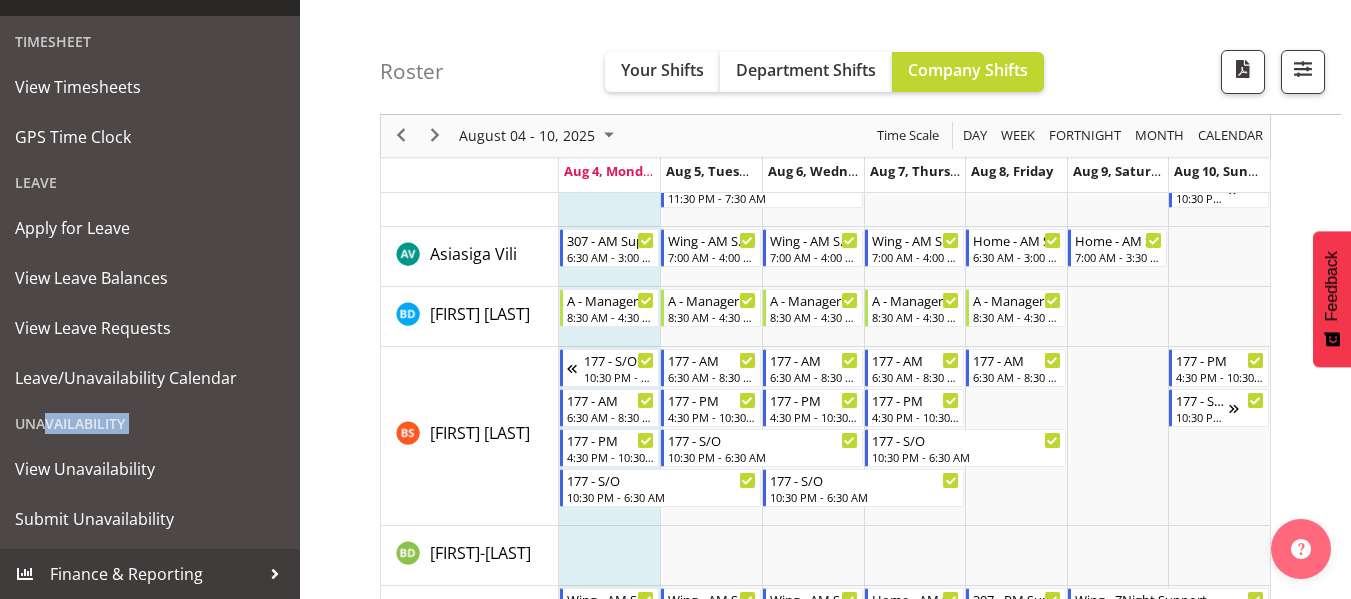 click on "Unavailability" at bounding box center [150, 423] 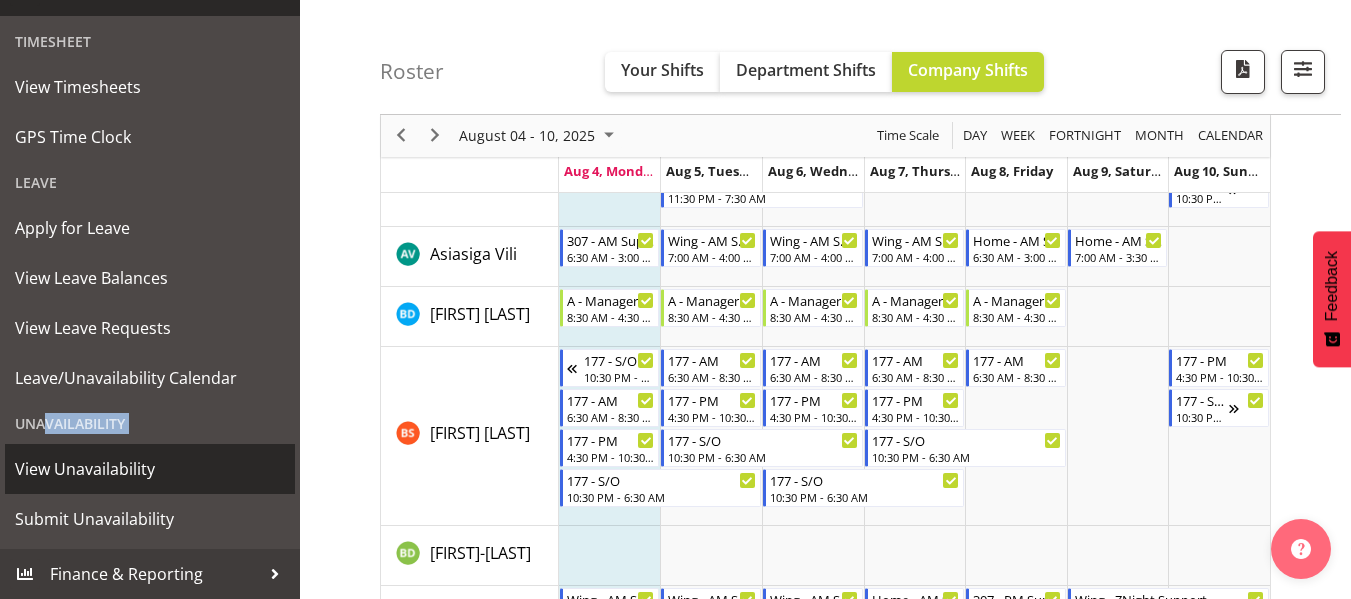 click on "View Unavailability" at bounding box center (150, 469) 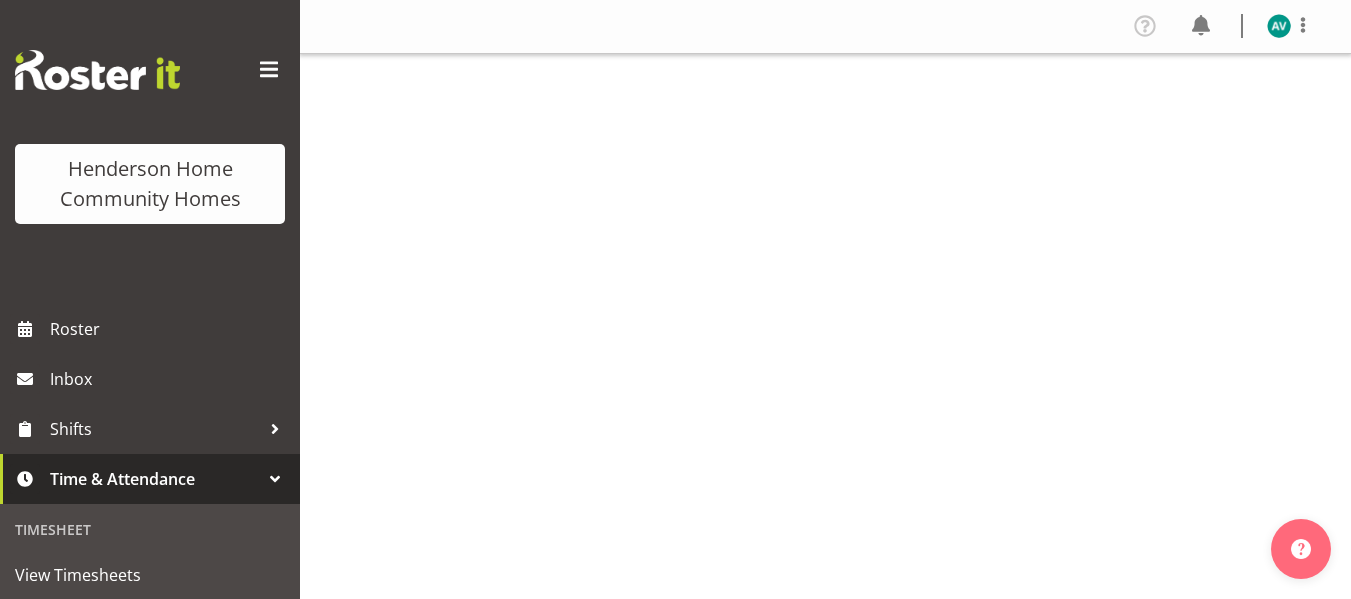 scroll, scrollTop: 0, scrollLeft: 0, axis: both 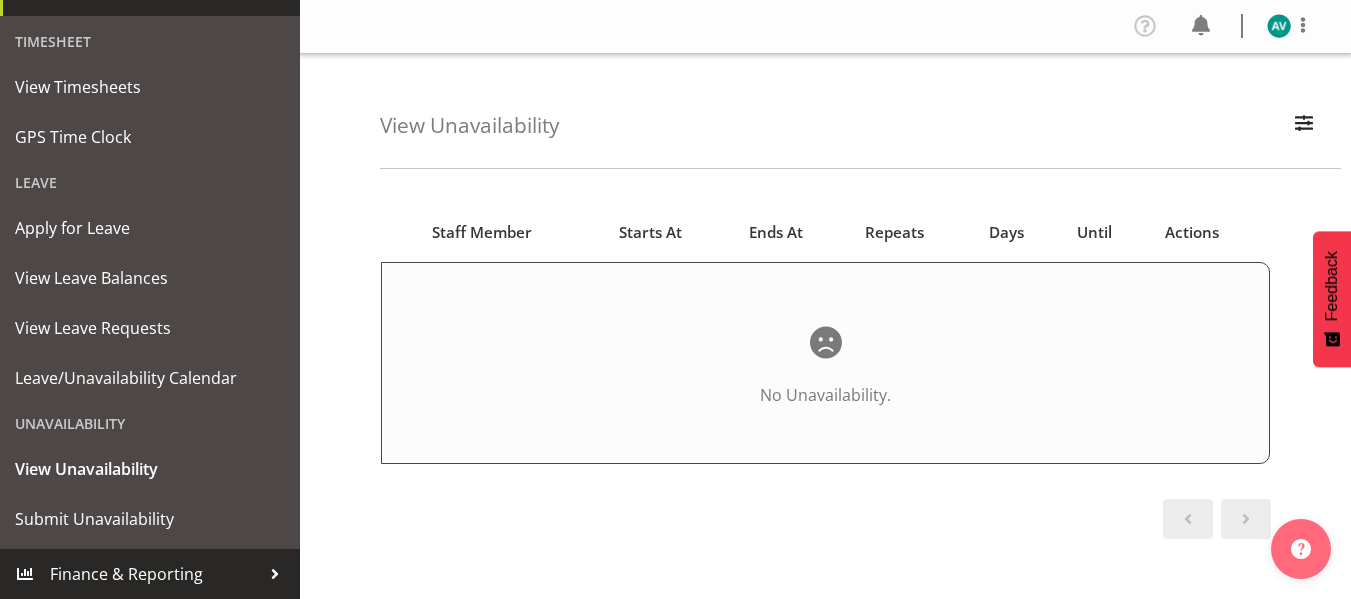 click on "Finance & Reporting" at bounding box center (155, 574) 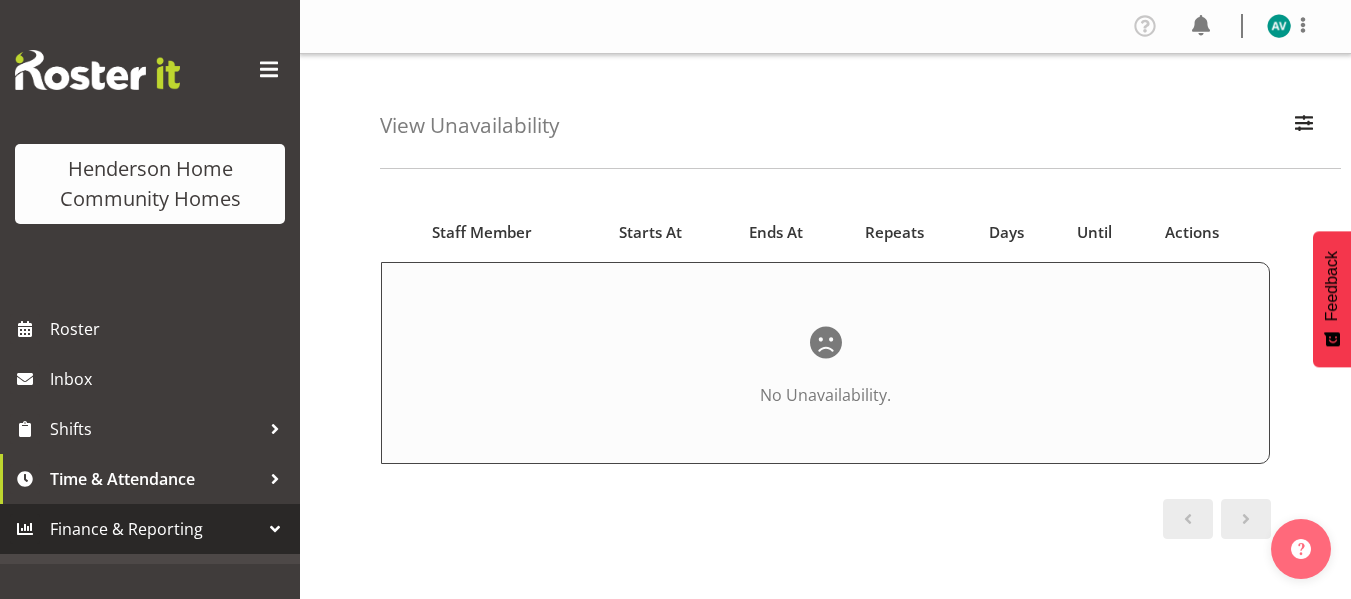 scroll, scrollTop: 0, scrollLeft: 0, axis: both 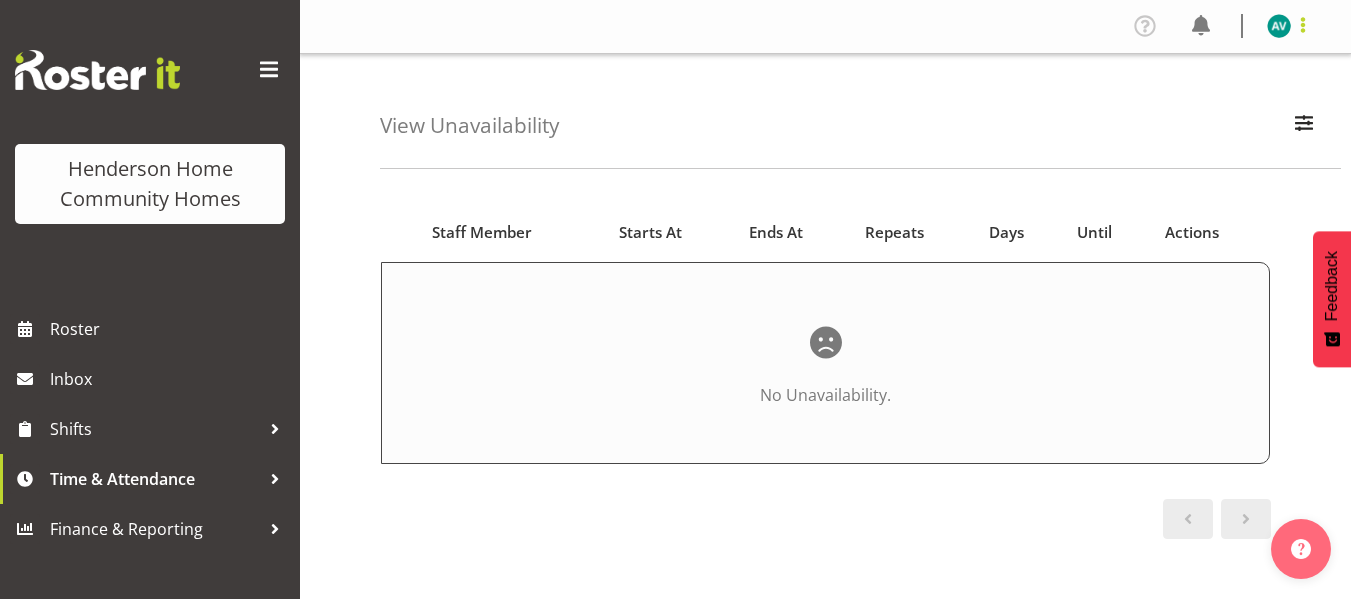 click at bounding box center [1303, 25] 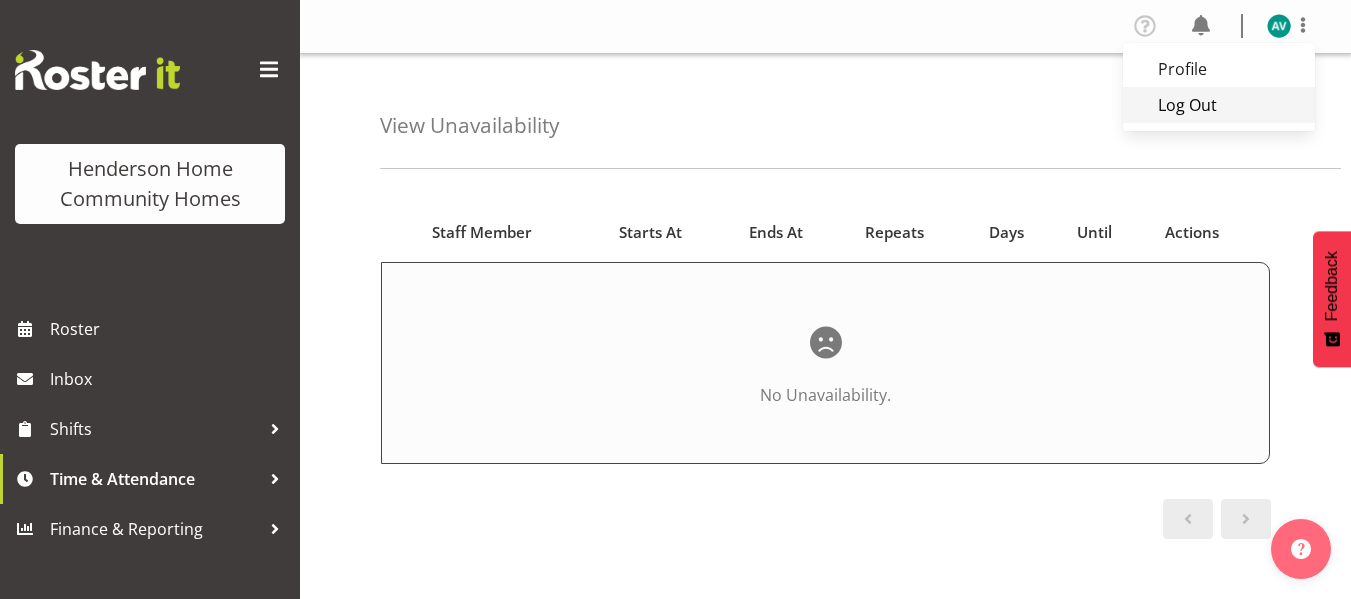 click on "Log Out" at bounding box center (1219, 105) 